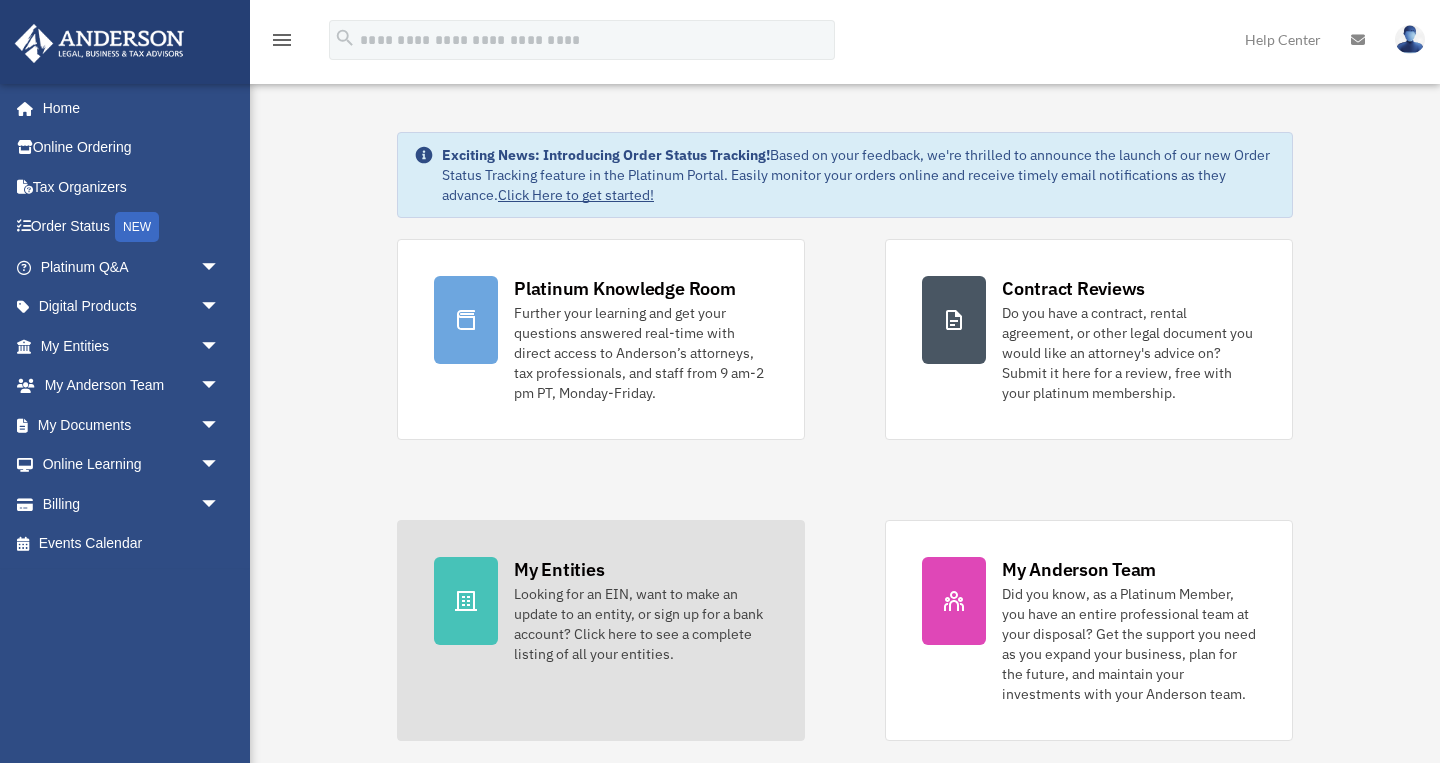 scroll, scrollTop: 0, scrollLeft: 0, axis: both 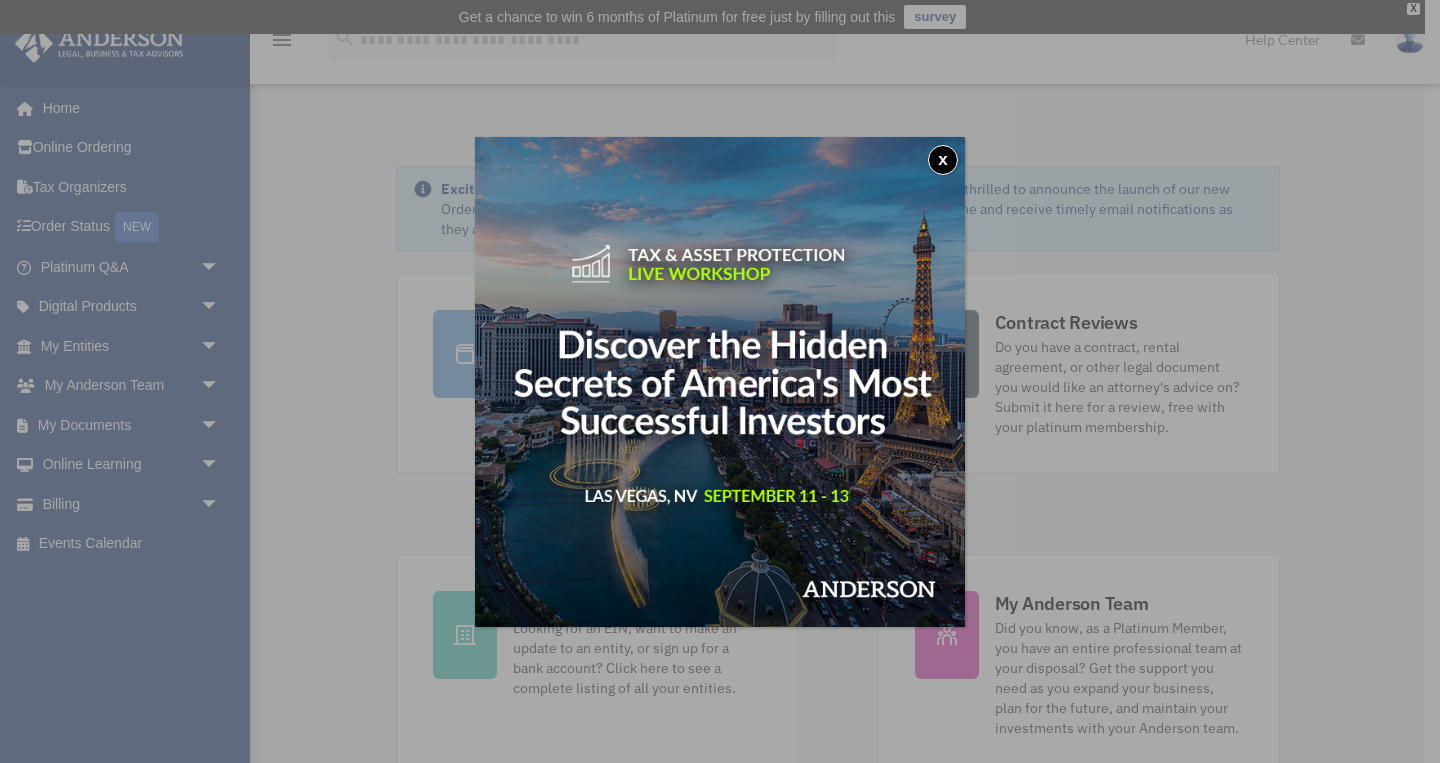 click on "x" at bounding box center (943, 160) 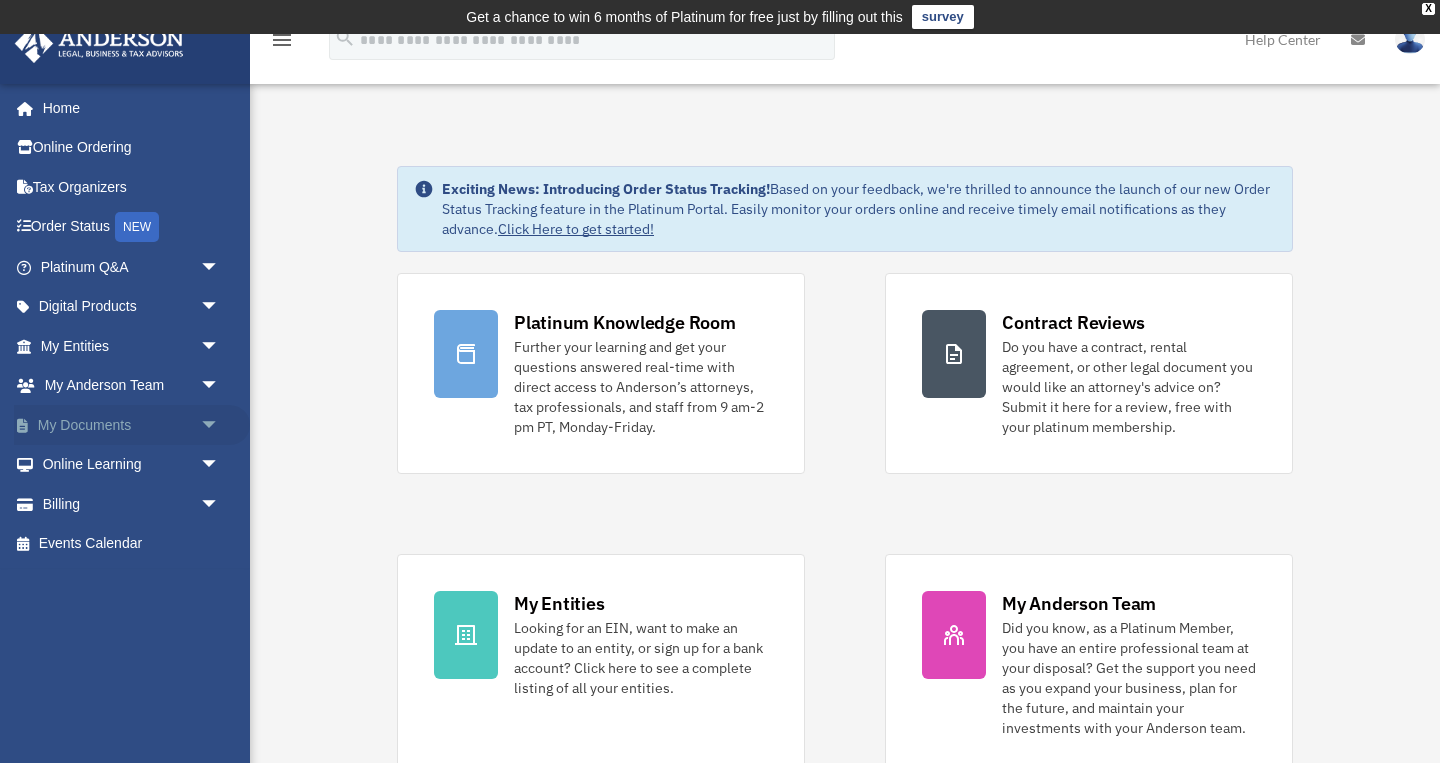 click on "My Documents arrow_drop_down" at bounding box center [132, 425] 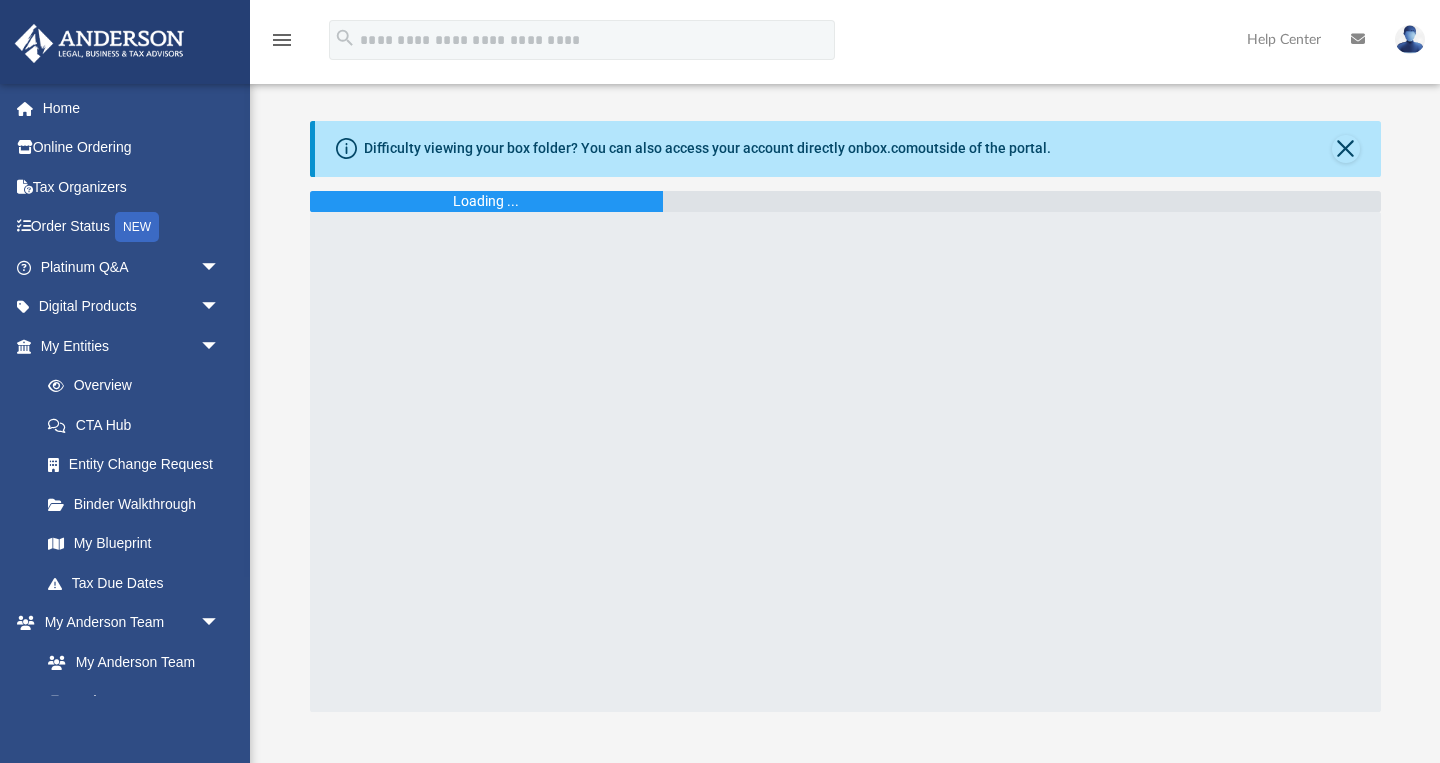 scroll, scrollTop: 0, scrollLeft: 0, axis: both 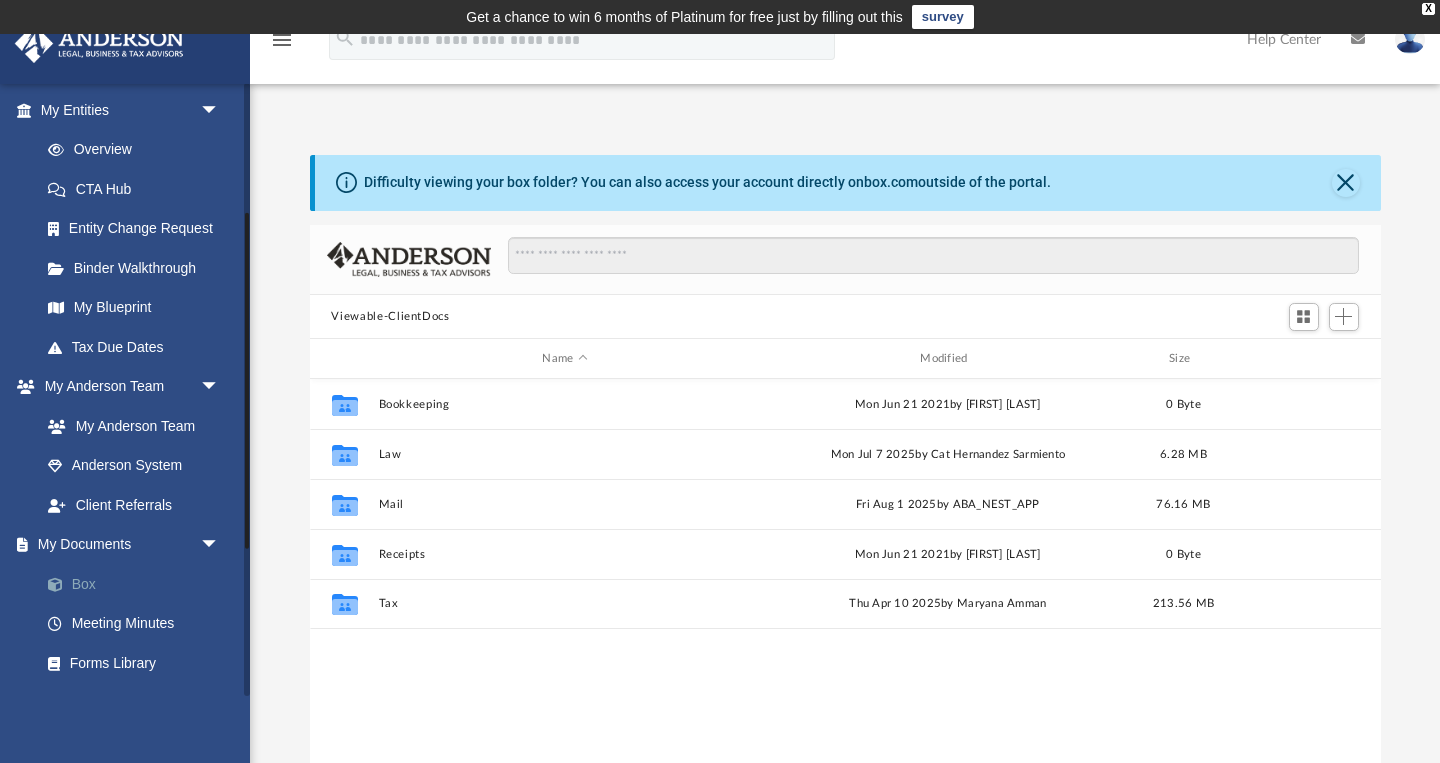 click on "Box" at bounding box center [139, 584] 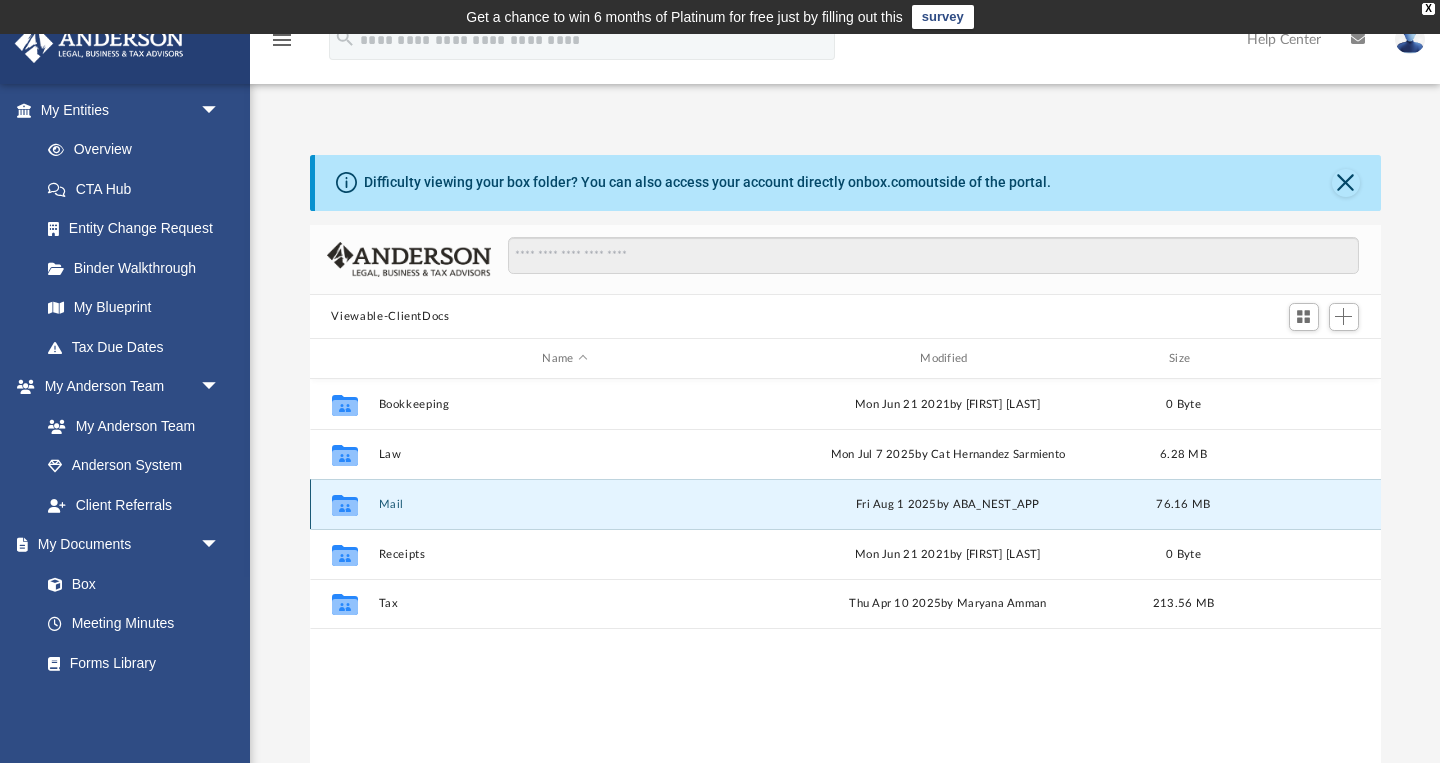 click on "Mail" at bounding box center (565, 504) 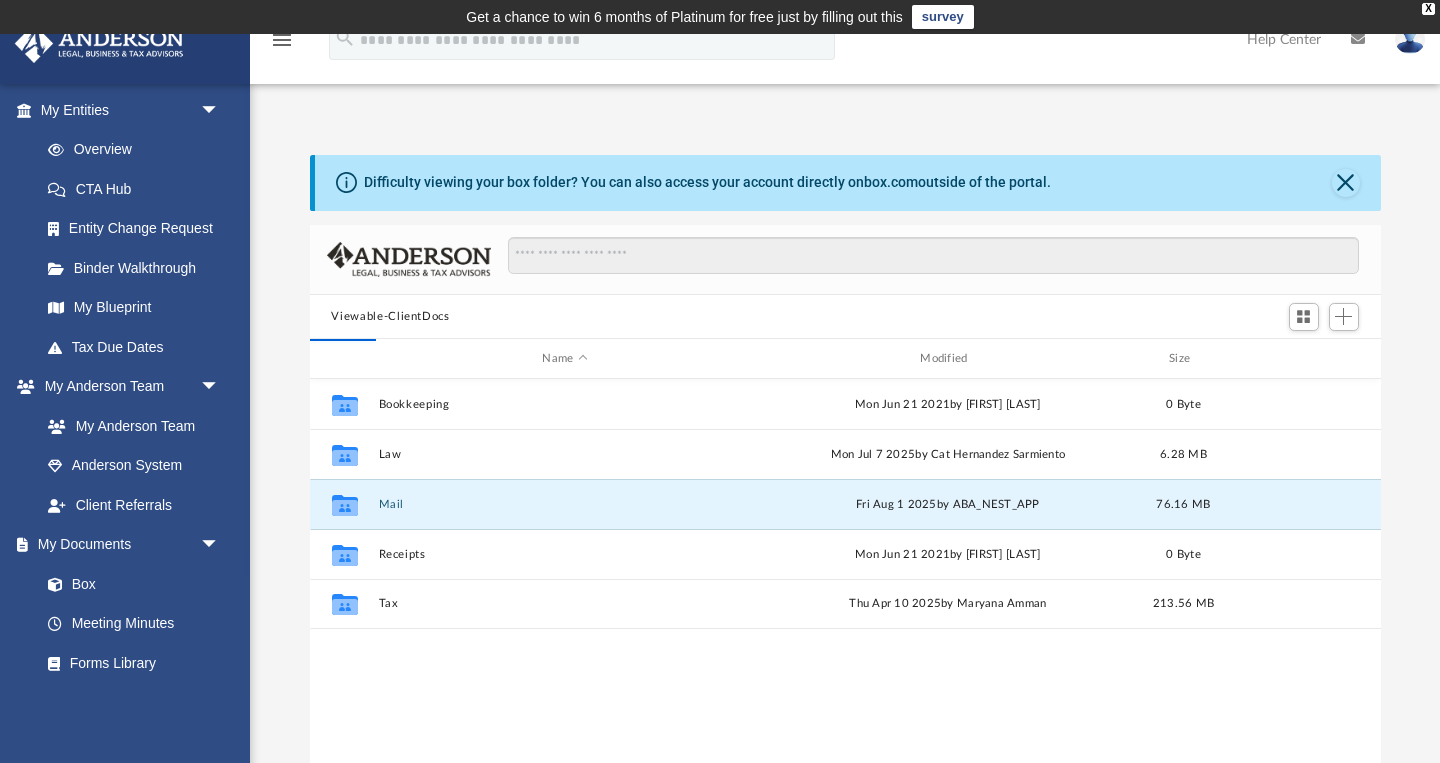 click on "Difficulty viewing your box folder? You can also access your account directly on  box.com  outside of the portal.  No Client Folder Found - Please contact   your team   for assistance.  Viewable-ClientDocs Name    Modified    Size    Collaborated Folder Bookkeeping Mon Jun 21 2021  by [FIRST] [LAST] 0 Byte Collaborated Folder Law Mon Jul 7 2025  by [FIRST] [LAST] 6.28 MB Collaborated Folder Mail Fri Aug 1 2025  by ABA_NEST_APP 76.16 MB Collaborated Folder Receipts Mon Jun 21 2021  by [FIRST] [LAST] 0 Byte Collaborated Folder Tax Thu Apr 10 2025  by [FIRST] [LAST] 213.56 MB Complete ..." at bounding box center [845, 474] 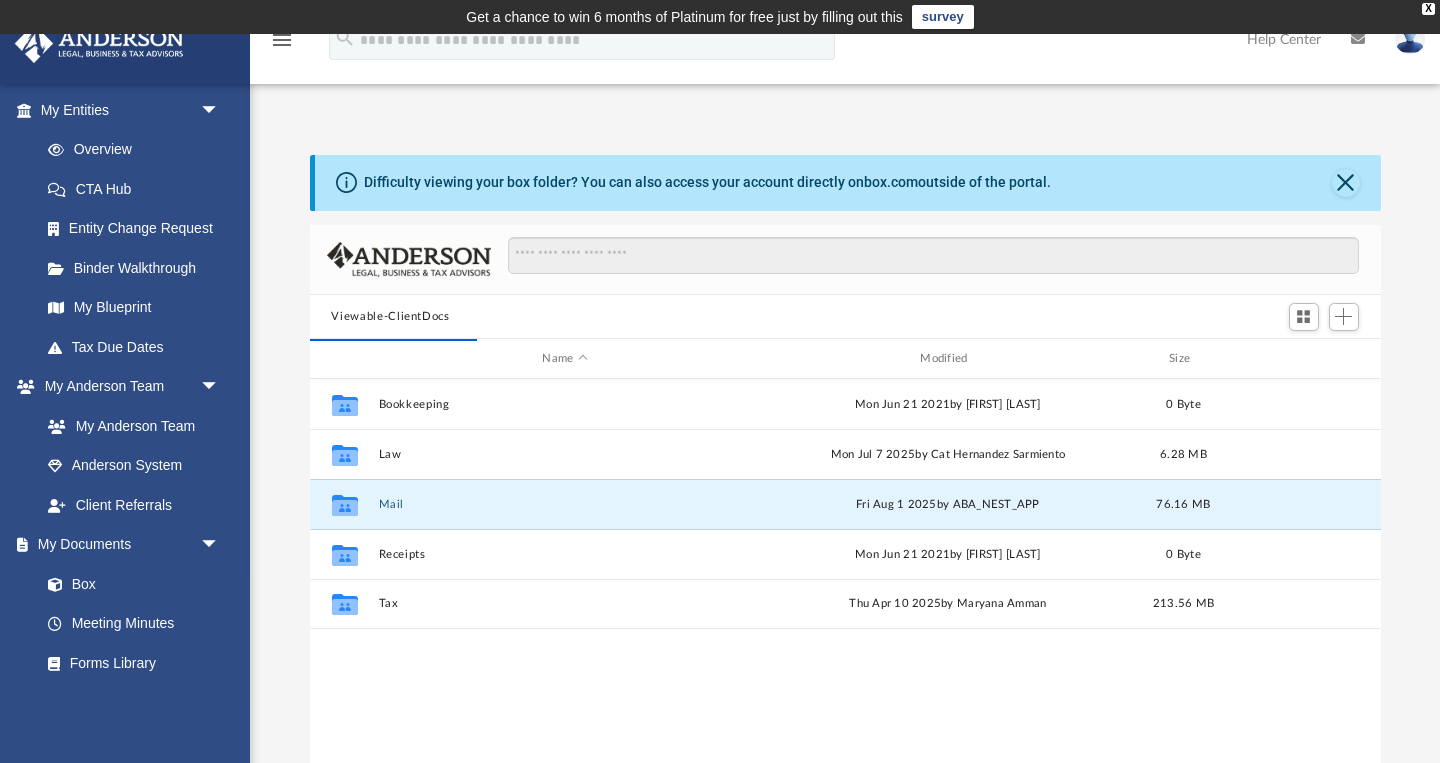 click on "Difficulty viewing your box folder? You can also access your account directly on  box.com  outside of the portal.  No Client Folder Found - Please contact   your team   for assistance.  Viewable-ClientDocs Name    Modified    Size    Collaborated Folder Bookkeeping Mon Jun 21 2021  by [FIRST] [LAST] 0 Byte Collaborated Folder Law Mon Jul 7 2025  by [FIRST] [LAST] 6.28 MB Collaborated Folder Mail Fri Aug 1 2025  by ABA_NEST_APP 76.16 MB Collaborated Folder Receipts Mon Jun 21 2021  by [FIRST] [LAST] 0 Byte Collaborated Folder Tax Thu Apr 10 2025  by [FIRST] [LAST] 213.56 MB Complete ..." at bounding box center (845, 474) 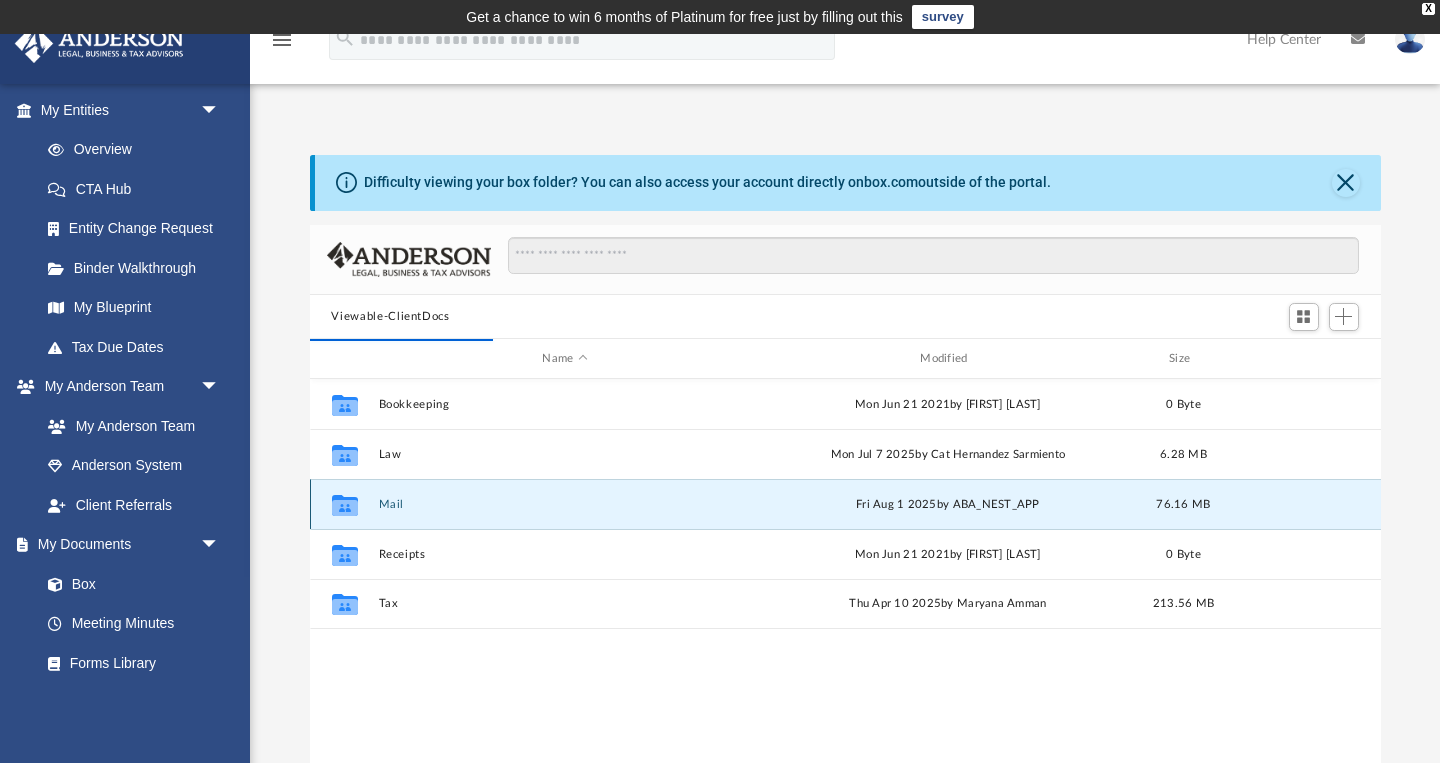 click on "Mail" at bounding box center [565, 504] 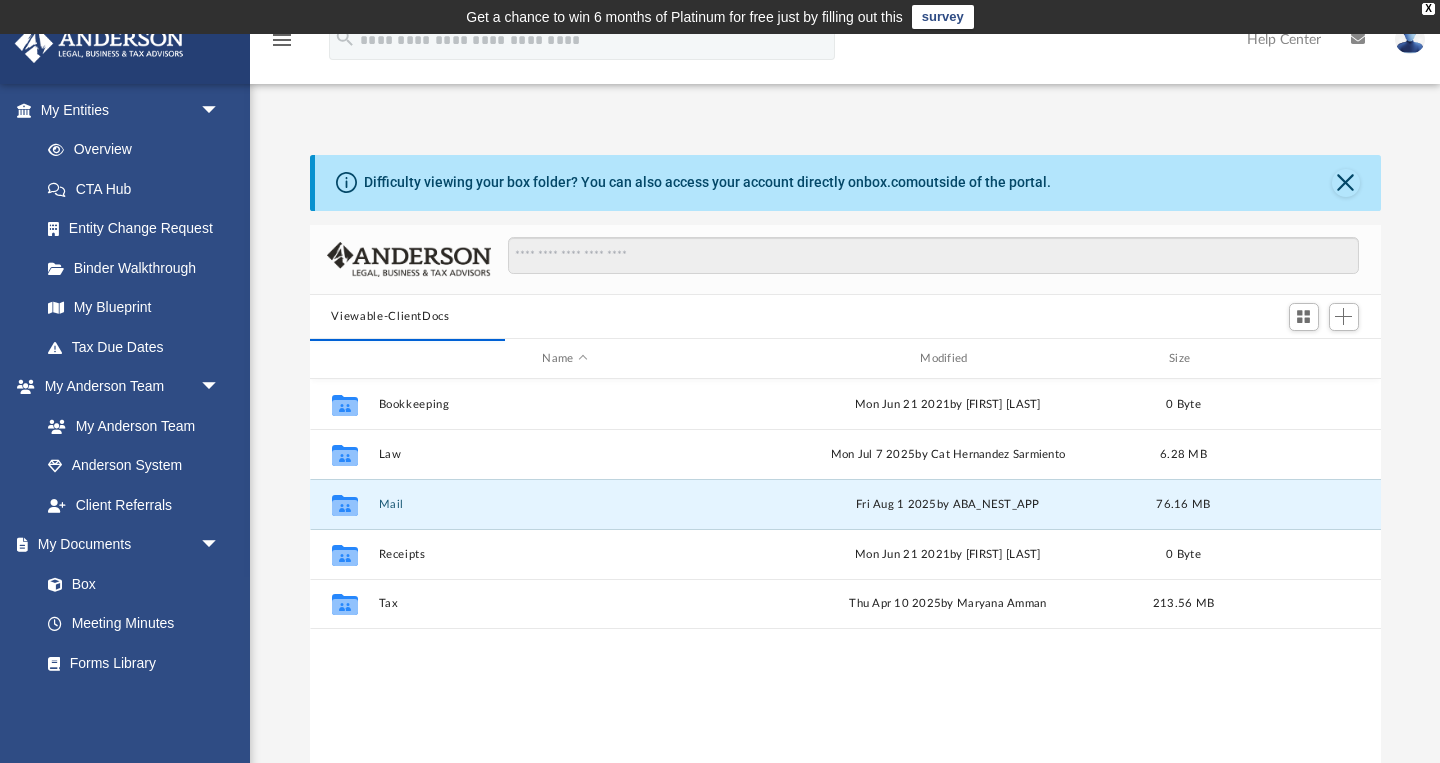 click on "Difficulty viewing your box folder? You can also access your account directly on  box.com  outside of the portal.  No Client Folder Found - Please contact   your team   for assistance.  Viewable-ClientDocs Name    Modified    Size    Collaborated Folder Bookkeeping Mon Jun 21 2021  by [FIRST] [LAST] 0 Byte Collaborated Folder Law Mon Jul 7 2025  by [FIRST] [LAST] 6.28 MB Collaborated Folder Mail Fri Aug 1 2025  by ABA_NEST_APP 76.16 MB Collaborated Folder Receipts Mon Jun 21 2021  by [FIRST] [LAST] 0 Byte Collaborated Folder Tax Thu Apr 10 2025  by [FIRST] [LAST] 213.56 MB Complete ..." at bounding box center [845, 474] 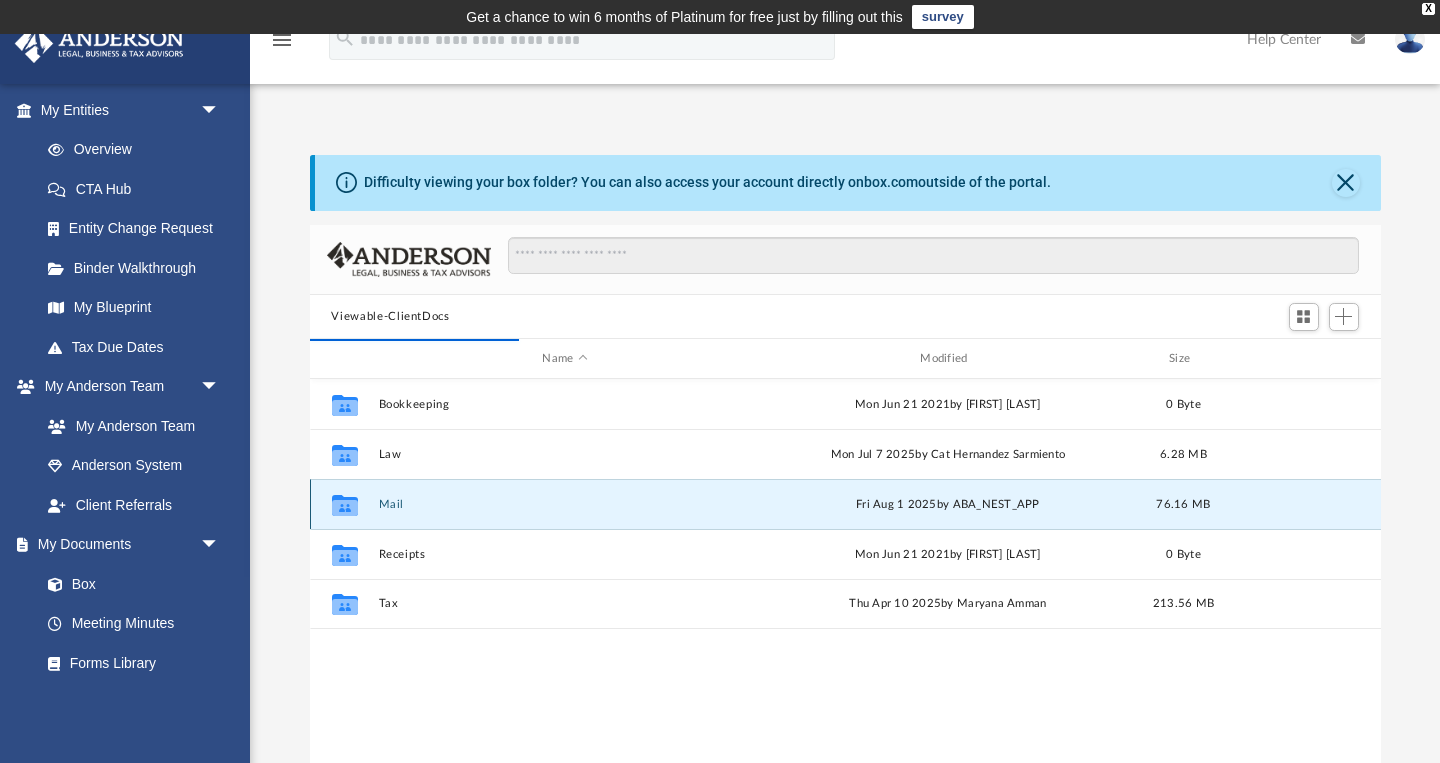 click on "Collaborated Folder" at bounding box center [344, 505] 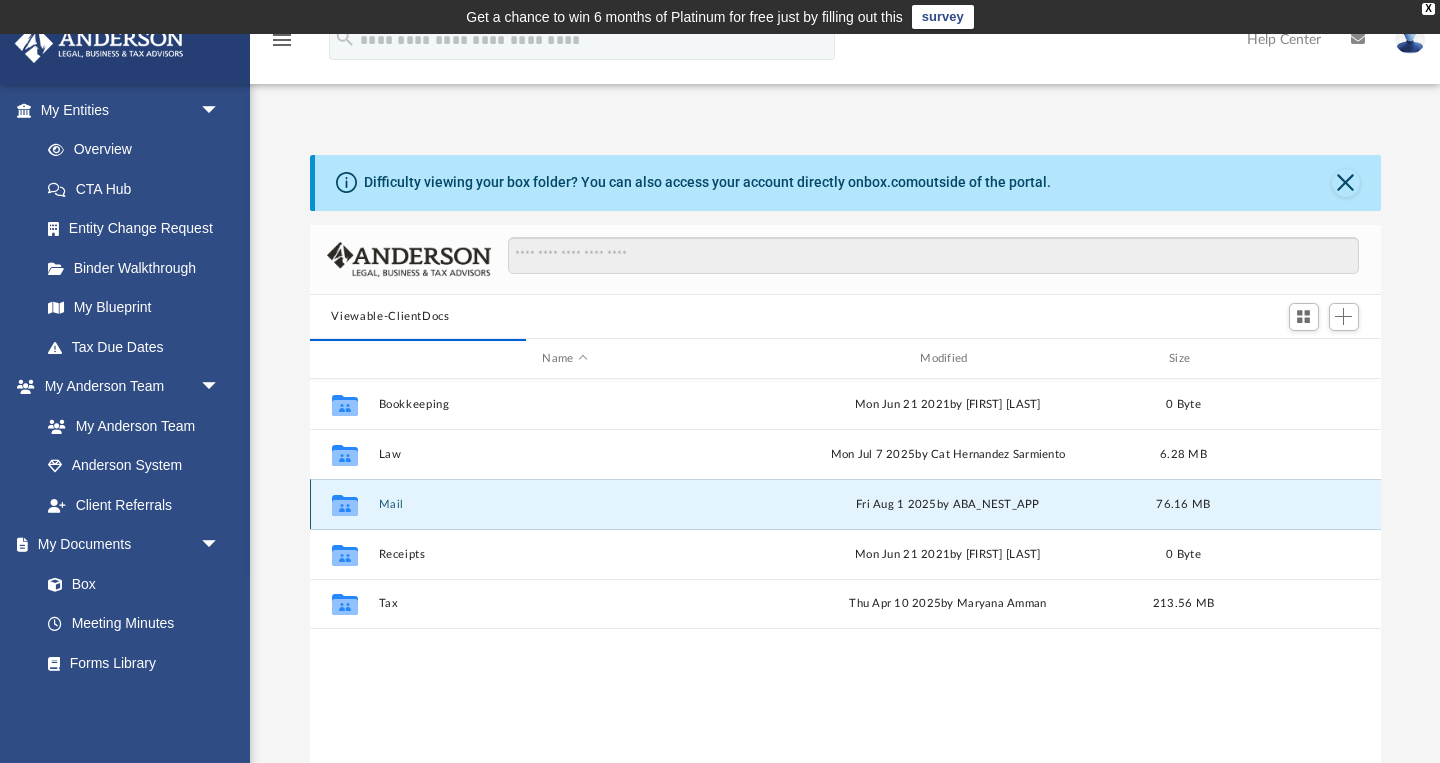 click on "Mail" at bounding box center [565, 504] 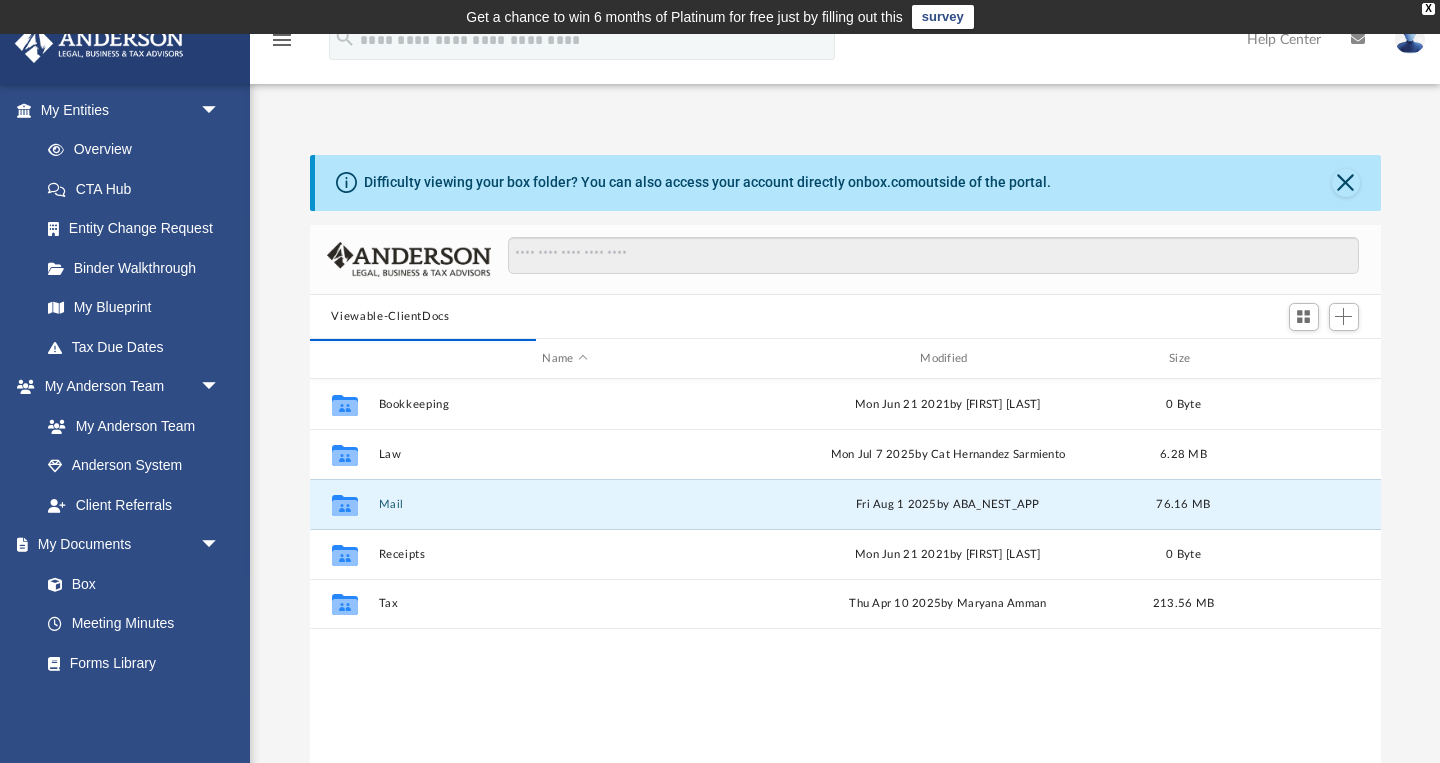 click on "Difficulty viewing your box folder? You can also access your account directly on  box.com  outside of the portal.  No Client Folder Found - Please contact   your team   for assistance.  Viewable-ClientDocs Name    Modified    Size    Collaborated Folder Bookkeeping Mon Jun 21 2021  by [FIRST] [LAST] 0 Byte Collaborated Folder Law Mon Jul 7 2025  by [FIRST] [LAST] 6.28 MB Collaborated Folder Mail Fri Aug 1 2025  by ABA_NEST_APP 76.16 MB Collaborated Folder Receipts Mon Jun 21 2021  by [FIRST] [LAST] 0 Byte Collaborated Folder Tax Thu Apr 10 2025  by [FIRST] [LAST] 213.56 MB Complete ..." at bounding box center (845, 474) 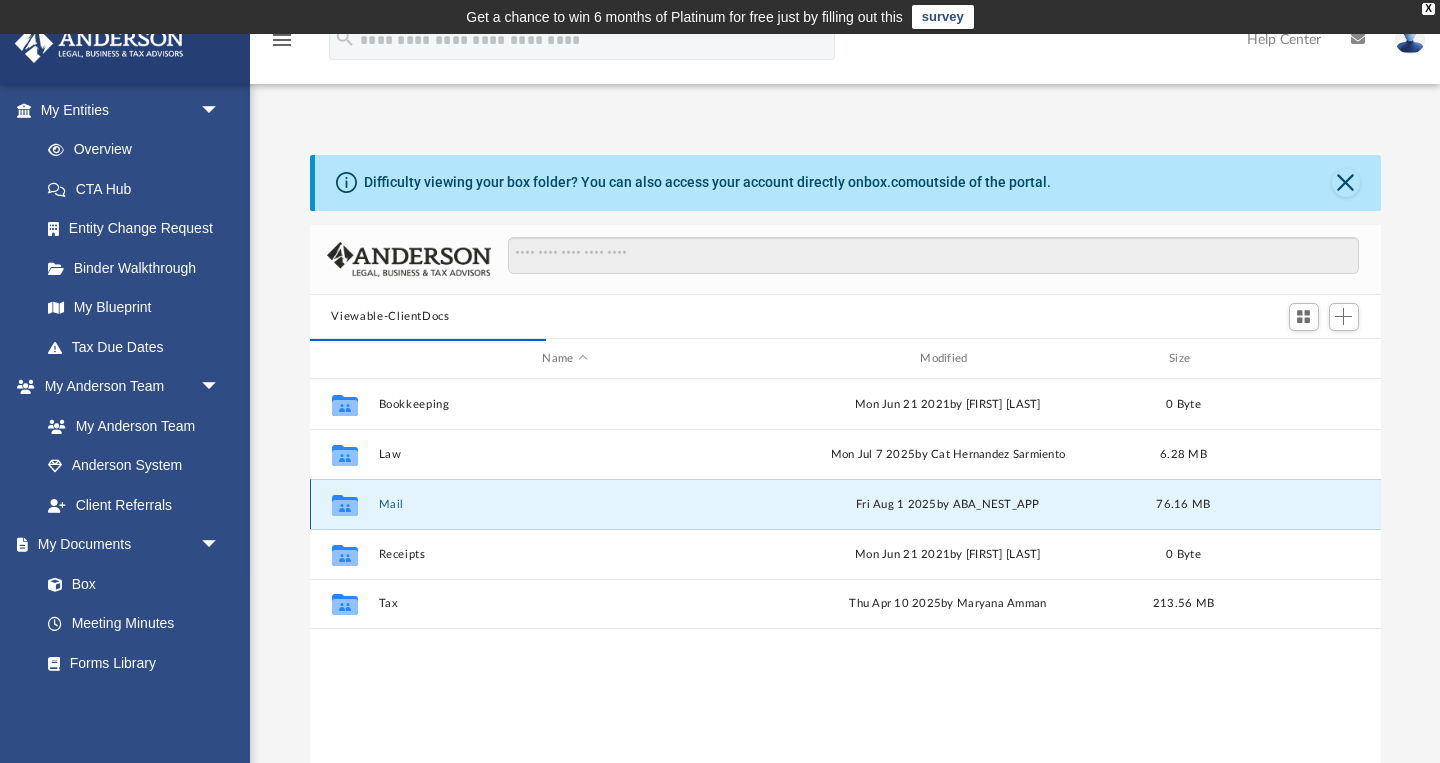 click on "Mail" at bounding box center (565, 504) 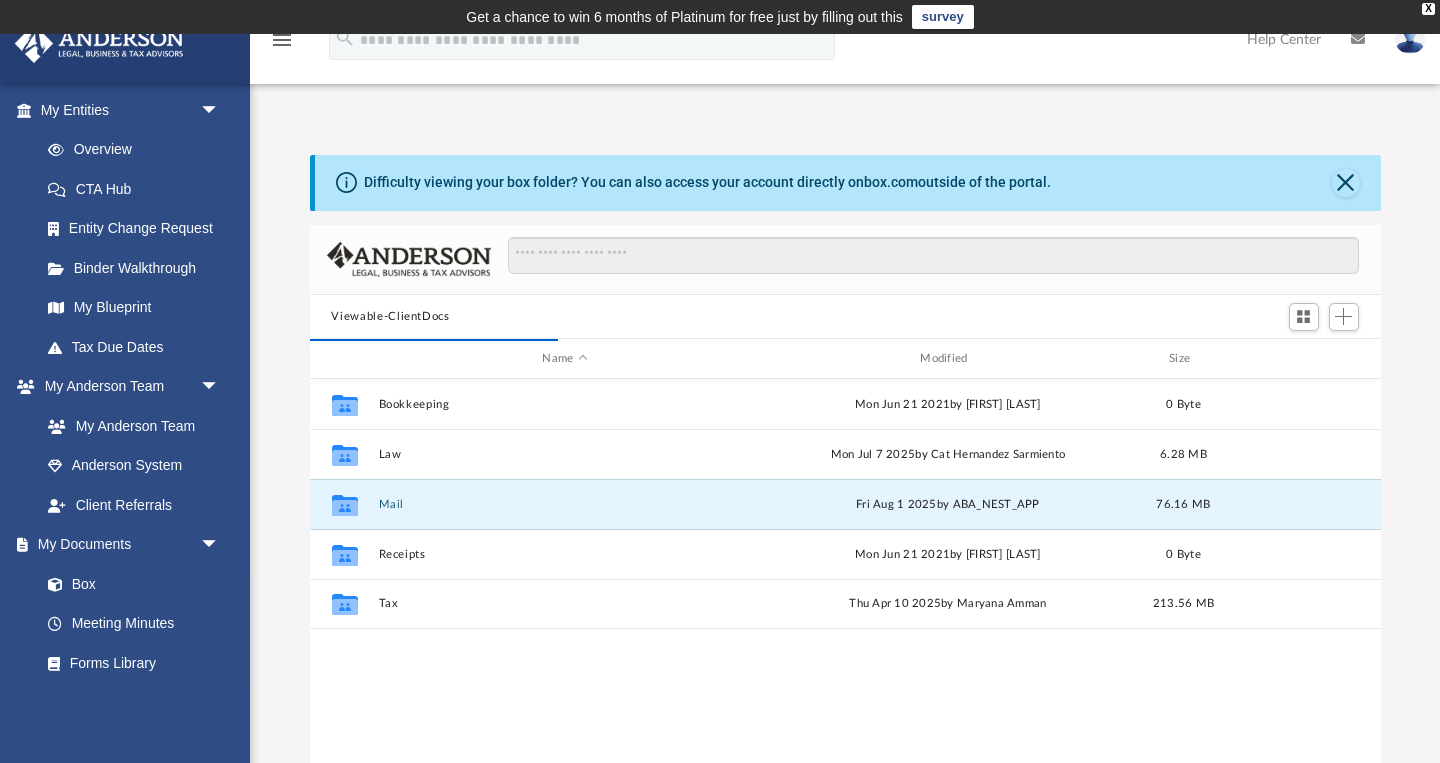 click on "Difficulty viewing your box folder? You can also access your account directly on  box.com  outside of the portal.  No Client Folder Found - Please contact   your team   for assistance.  Viewable-ClientDocs Name    Modified    Size    Collaborated Folder Bookkeeping Mon Jun 21 2021  by [FIRST] [LAST] 0 Byte Collaborated Folder Law Mon Jul 7 2025  by [FIRST] [LAST] 6.28 MB Collaborated Folder Mail Fri Aug 1 2025  by ABA_NEST_APP 76.16 MB Collaborated Folder Receipts Mon Jun 21 2021  by [FIRST] [LAST] 0 Byte Collaborated Folder Tax Thu Apr 10 2025  by [FIRST] [LAST] 213.56 MB Complete ..." at bounding box center [845, 474] 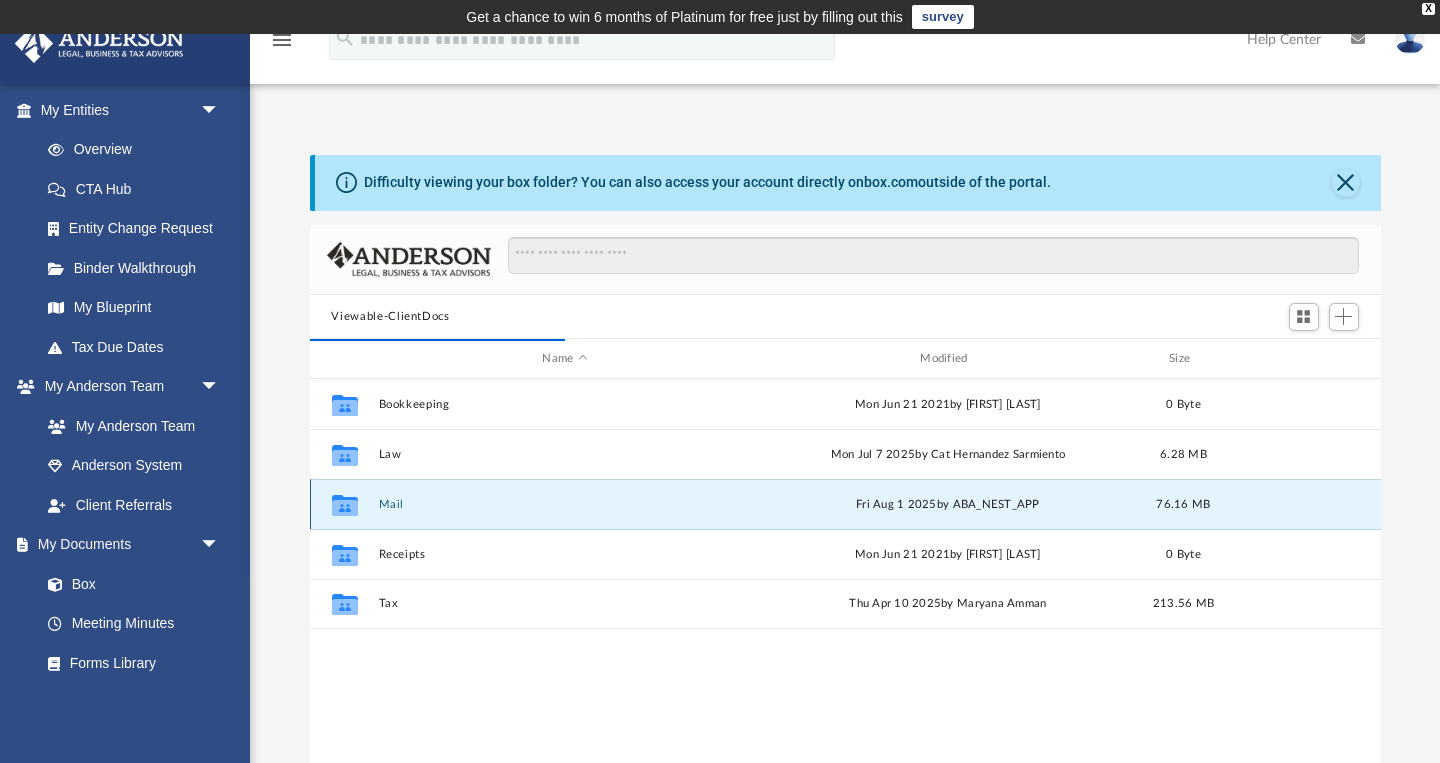 click 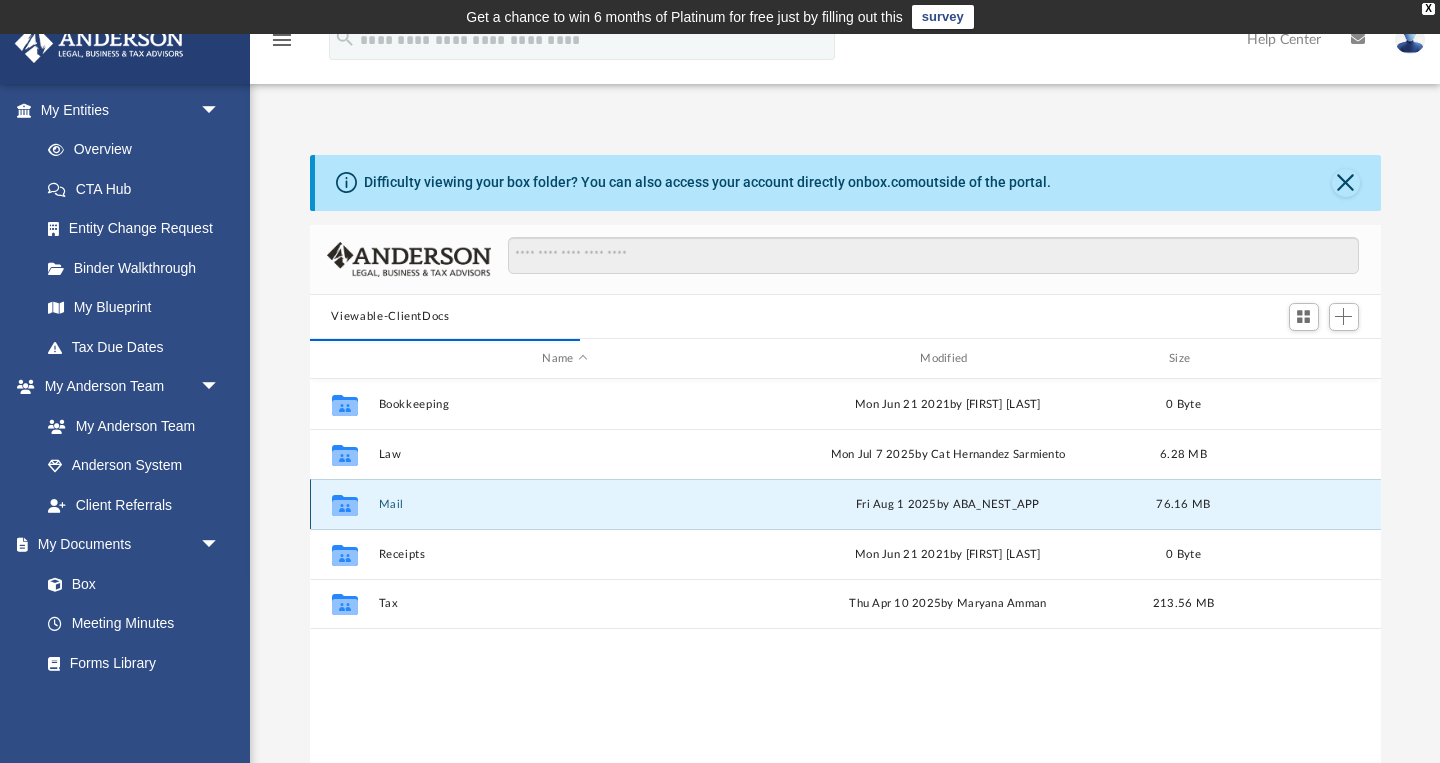 click on "Fri Aug 1 2025  by ABA_NEST_APP" at bounding box center [948, 505] 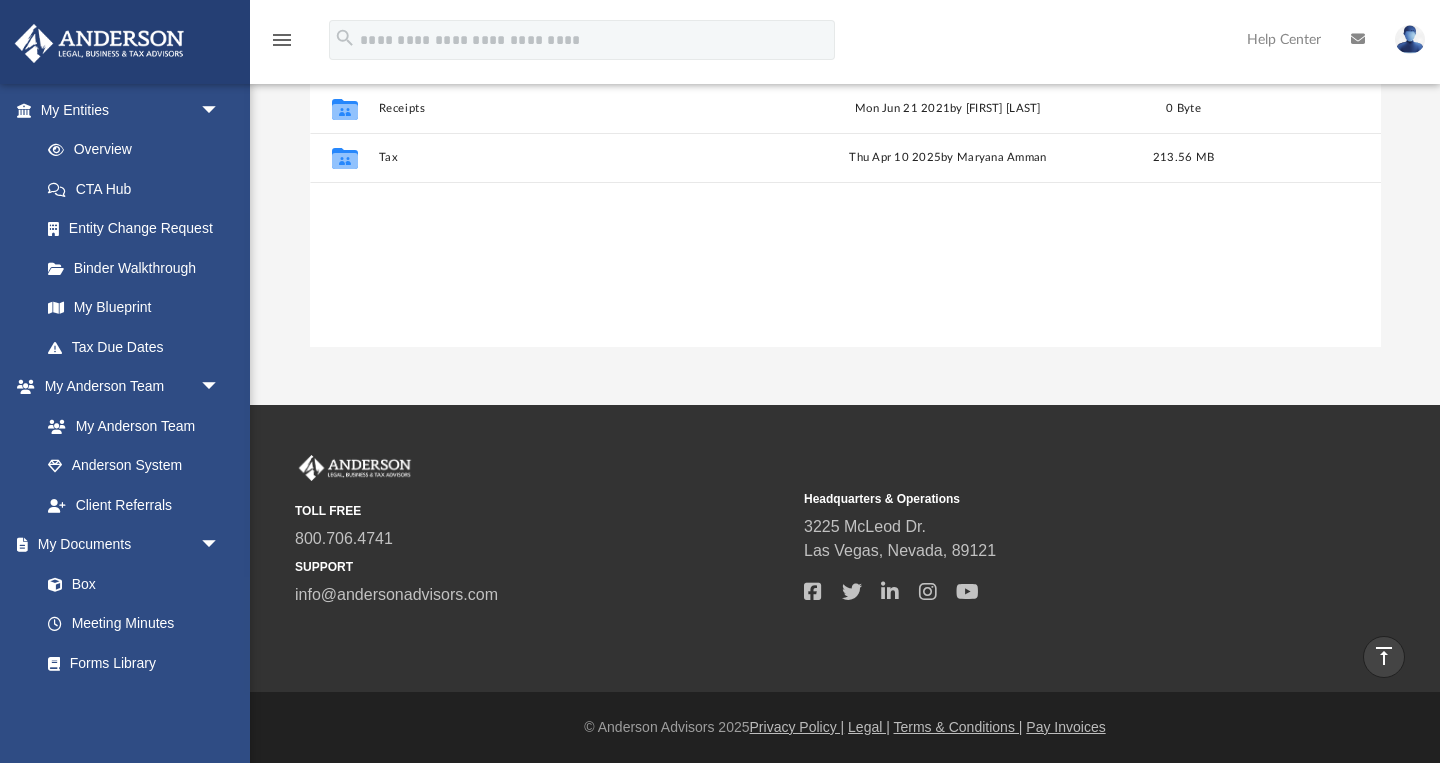 scroll, scrollTop: 0, scrollLeft: 0, axis: both 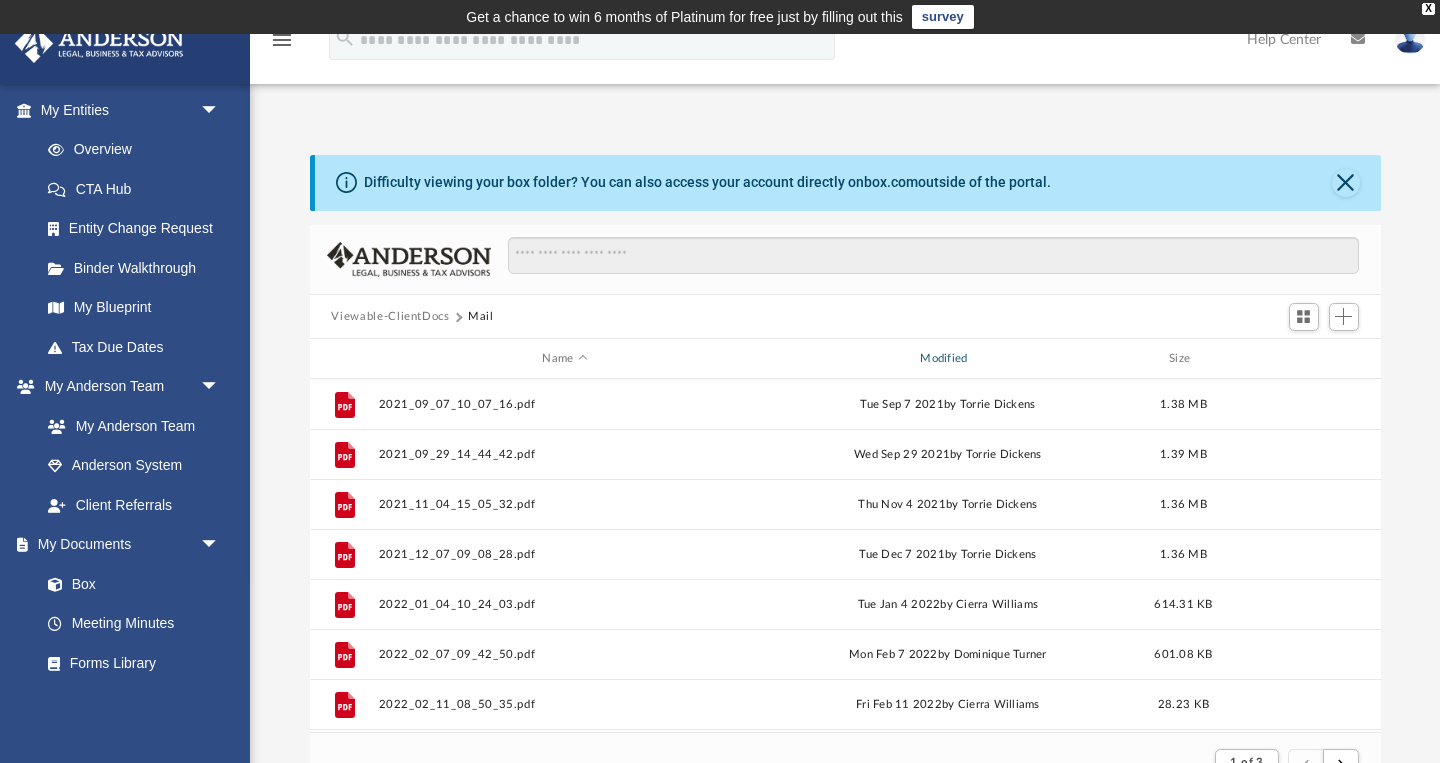 click on "Modified" at bounding box center [947, 359] 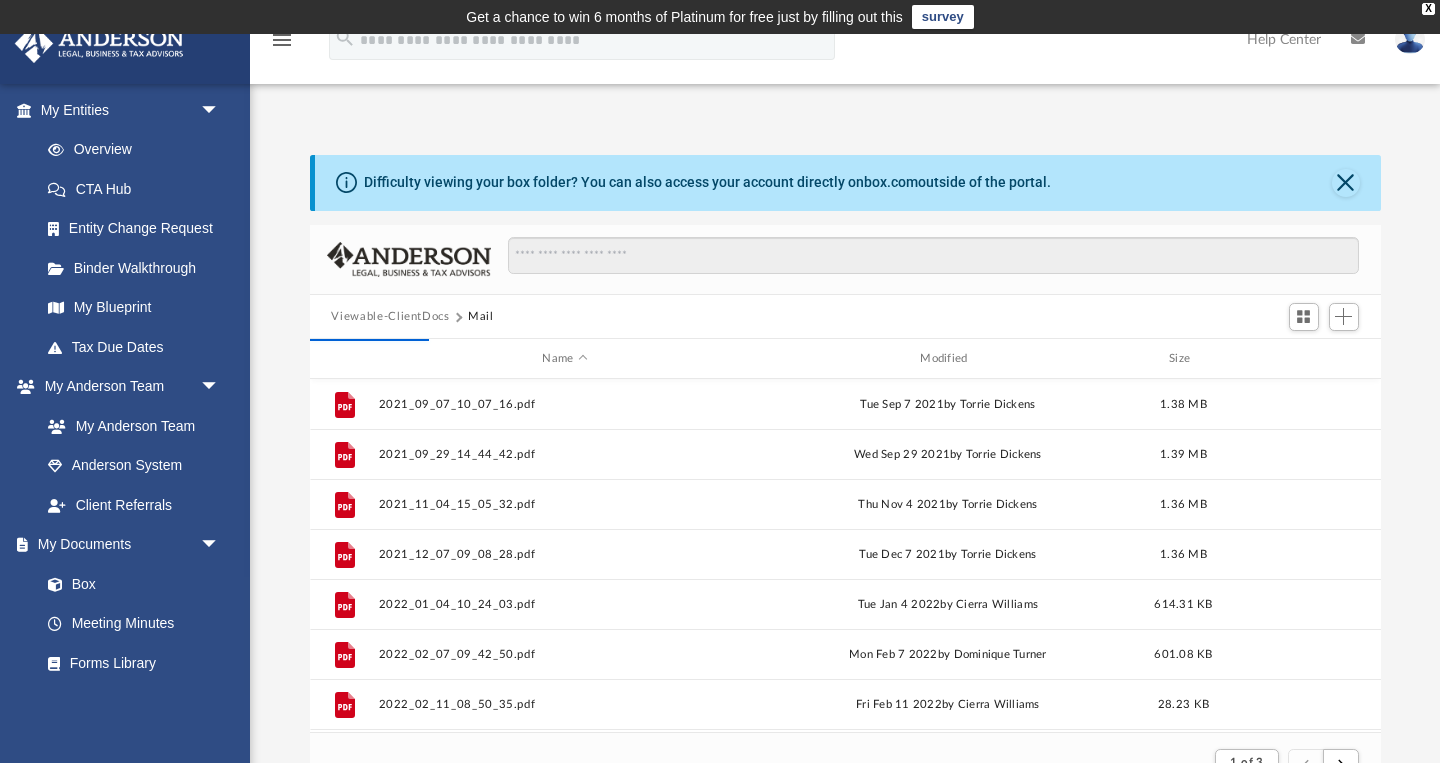 click on "Difficulty viewing your box folder? You can also access your account directly on  box.com  outside of the portal.  No Client Folder Found - Please contact   your team   for assistance.  Viewable-ClientDocs Mail Name    Modified    Size    File 2021_09_07_10_07_16.pdf Tue Sep 7 2021  by [FIRST] [LAST] 1.38 MB File 2021_09_29_14_44_42.pdf Wed Sep 29 2021  by [FIRST] [LAST] 1.39 MB File 2021_11_04_15_05_32.pdf Thu Nov 4 2021  by [FIRST] [LAST] 1.36 MB File 2021_12_07_09_08_28.pdf Tue Dec 7 2021  by [FIRST] [LAST] 1.36 MB File 2022_01_04_10_24_03.pdf Tue Jan 4 2022  by [FIRST] [LAST] 614.31 KB File 2022_02_07_09_42_50.pdf Mon Feb 7 2022  by [FIRST] [LAST] 601.08 KB File 2022_02_11_08_50_35.pdf Fri Feb 11 2022  by [FIRST] [LAST] 28.23 KB File 2022_02_28_09_25_19.pdf Mon Feb 28 2022  by [FIRST] [LAST] 600.87 KB File 2022_03_30_16_27_36.pdf Wed Mar 30 2022  by [FIRST] [LAST] 613.19 KB File 2022_04_12_12_18_02.pdf Tue Apr 12 2022  by [FIRST] [LAST] 491.52 KB File 2022_05_03_15_42_26.pdf Tue May 3 2022" at bounding box center (845, 474) 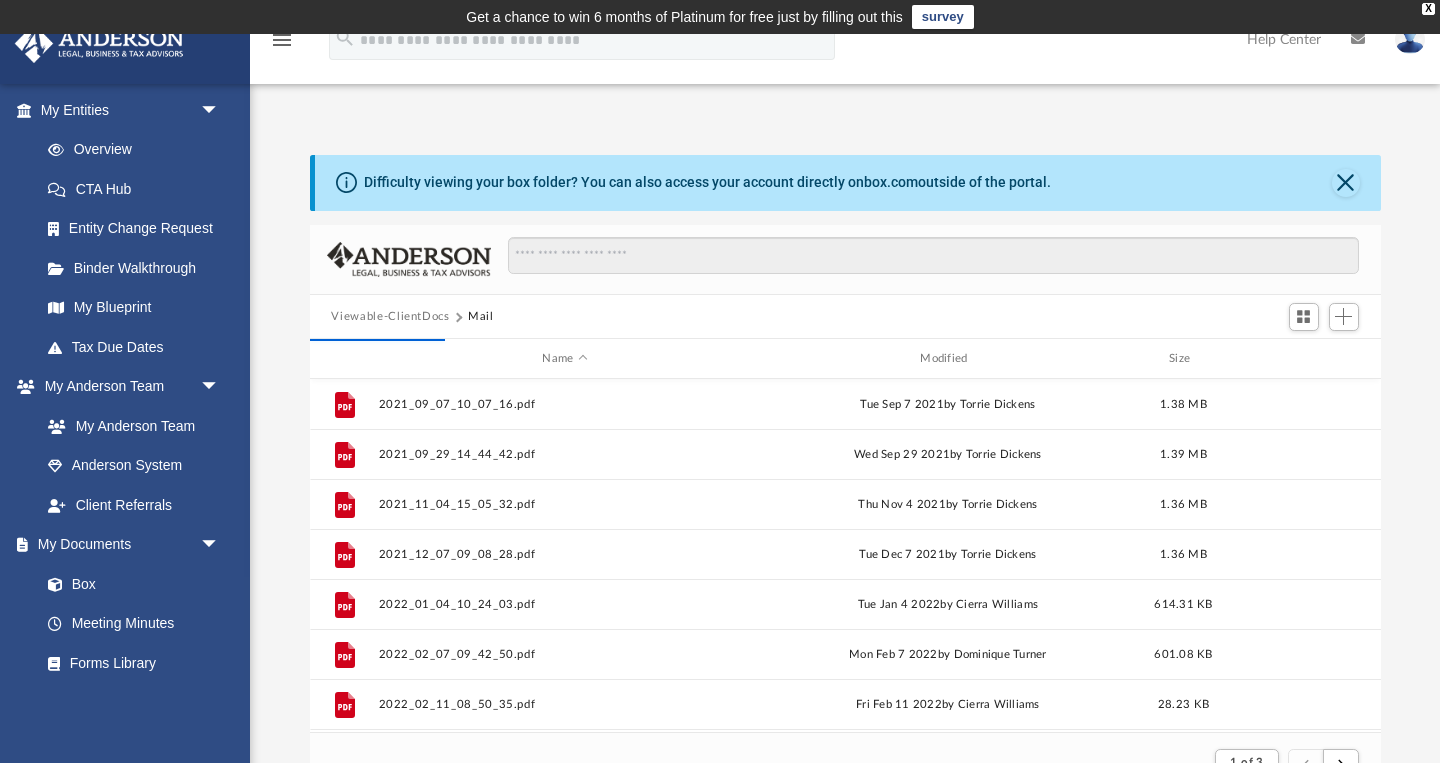 click on "Difficulty viewing your box folder? You can also access your account directly on  box.com  outside of the portal.  No Client Folder Found - Please contact   your team   for assistance.  Viewable-ClientDocs Mail Name    Modified    Size    File 2021_09_07_10_07_16.pdf Tue Sep 7 2021  by [FIRST] [LAST] 1.38 MB File 2021_09_29_14_44_42.pdf Wed Sep 29 2021  by [FIRST] [LAST] 1.39 MB File 2021_11_04_15_05_32.pdf Thu Nov 4 2021  by [FIRST] [LAST] 1.36 MB File 2021_12_07_09_08_28.pdf Tue Dec 7 2021  by [FIRST] [LAST] 1.36 MB File 2022_01_04_10_24_03.pdf Tue Jan 4 2022  by [FIRST] [LAST] 614.31 KB File 2022_02_07_09_42_50.pdf Mon Feb 7 2022  by [FIRST] [LAST] 601.08 KB File 2022_02_11_08_50_35.pdf Fri Feb 11 2022  by [FIRST] [LAST] 28.23 KB File 2022_02_28_09_25_19.pdf Mon Feb 28 2022  by [FIRST] [LAST] 600.87 KB File 2022_03_30_16_27_36.pdf Wed Mar 30 2022  by [FIRST] [LAST] 613.19 KB File 2022_04_12_12_18_02.pdf Tue Apr 12 2022  by [FIRST] [LAST] 491.52 KB File 2022_05_03_15_42_26.pdf Tue May 3 2022" at bounding box center (845, 474) 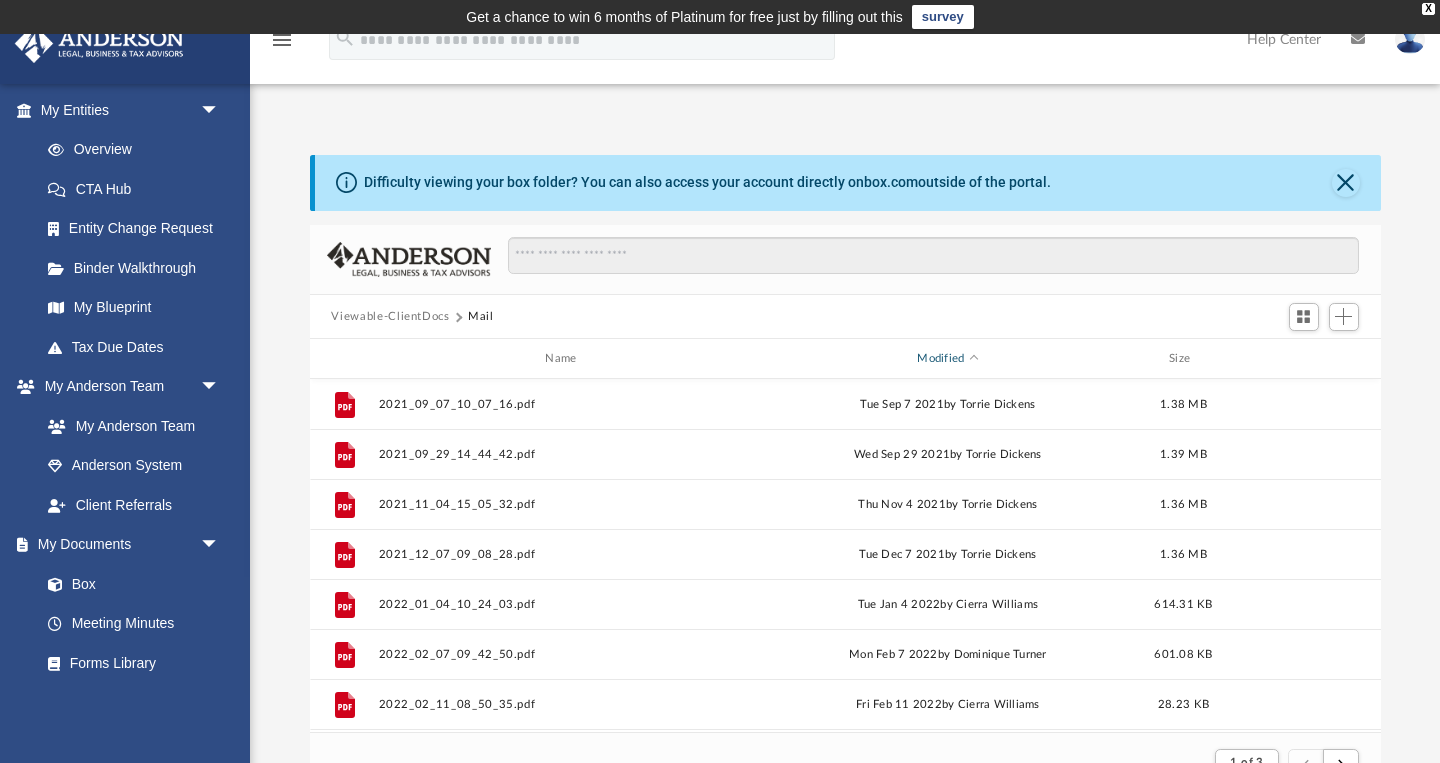 click on "Modified" at bounding box center [947, 359] 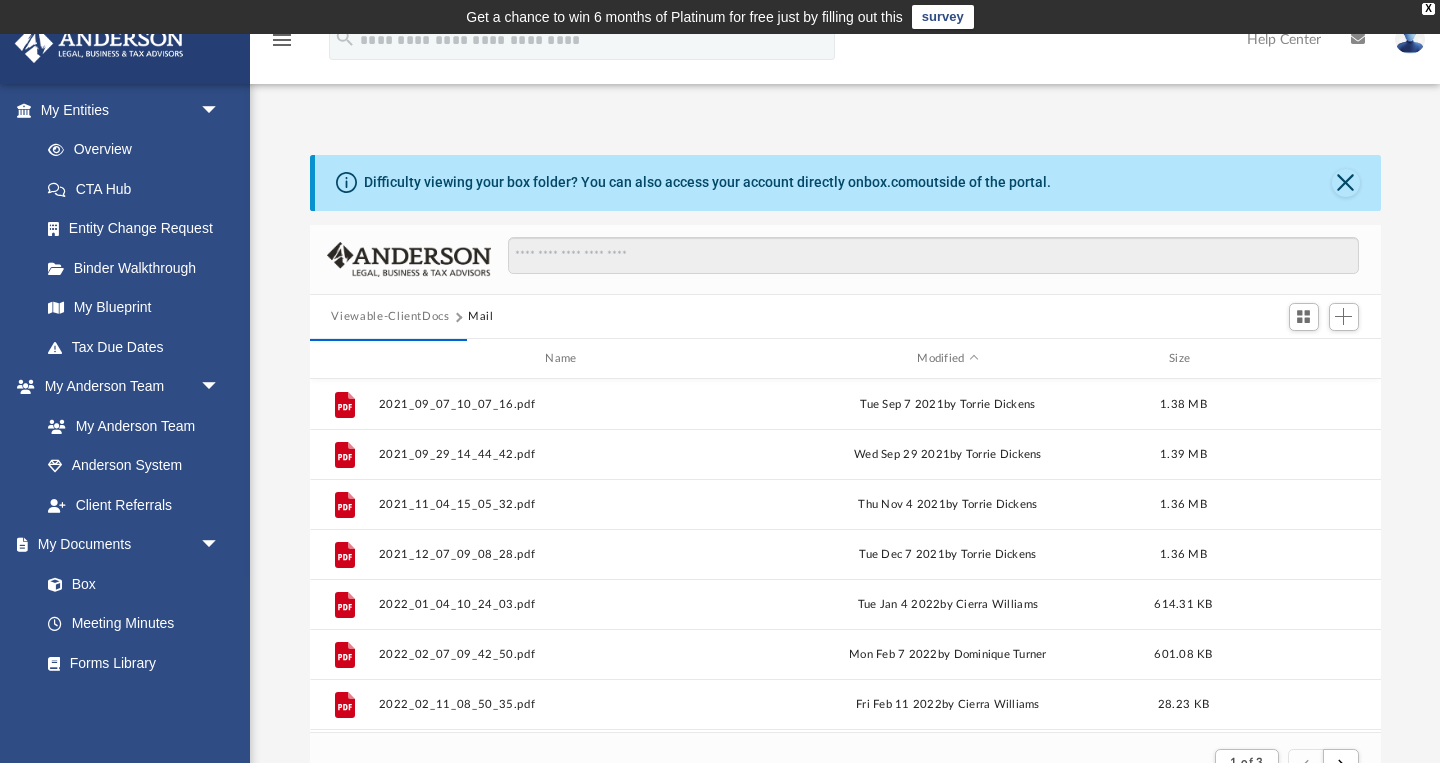 click on "Difficulty viewing your box folder? You can also access your account directly on  box.com  outside of the portal.  No Client Folder Found - Please contact   your team   for assistance.  Viewable-ClientDocs Mail Name    Modified    Size    File 2021_09_07_10_07_16.pdf Tue Sep 7 2021  by [FIRST] [LAST] 1.38 MB File 2021_09_29_14_44_42.pdf Wed Sep 29 2021  by [FIRST] [LAST] 1.39 MB File 2021_11_04_15_05_32.pdf Thu Nov 4 2021  by [FIRST] [LAST] 1.36 MB File 2021_12_07_09_08_28.pdf Tue Dec 7 2021  by [FIRST] [LAST] 1.36 MB File 2022_01_04_10_24_03.pdf Tue Jan 4 2022  by [FIRST] [LAST] 614.31 KB File 2022_02_07_09_42_50.pdf Mon Feb 7 2022  by [FIRST] [LAST] 601.08 KB File 2022_02_11_08_50_35.pdf Fri Feb 11 2022  by [FIRST] [LAST] 28.23 KB File 2022_02_28_09_25_19.pdf Mon Feb 28 2022  by [FIRST] [LAST] 600.87 KB File 2022_03_30_16_27_36.pdf Wed Mar 30 2022  by [FIRST] [LAST] 613.19 KB File 2022_04_12_12_18_02.pdf Tue Apr 12 2022  by [FIRST] [LAST] 491.52 KB File 2022_05_03_15_42_26.pdf Tue May 3 2022" at bounding box center (845, 474) 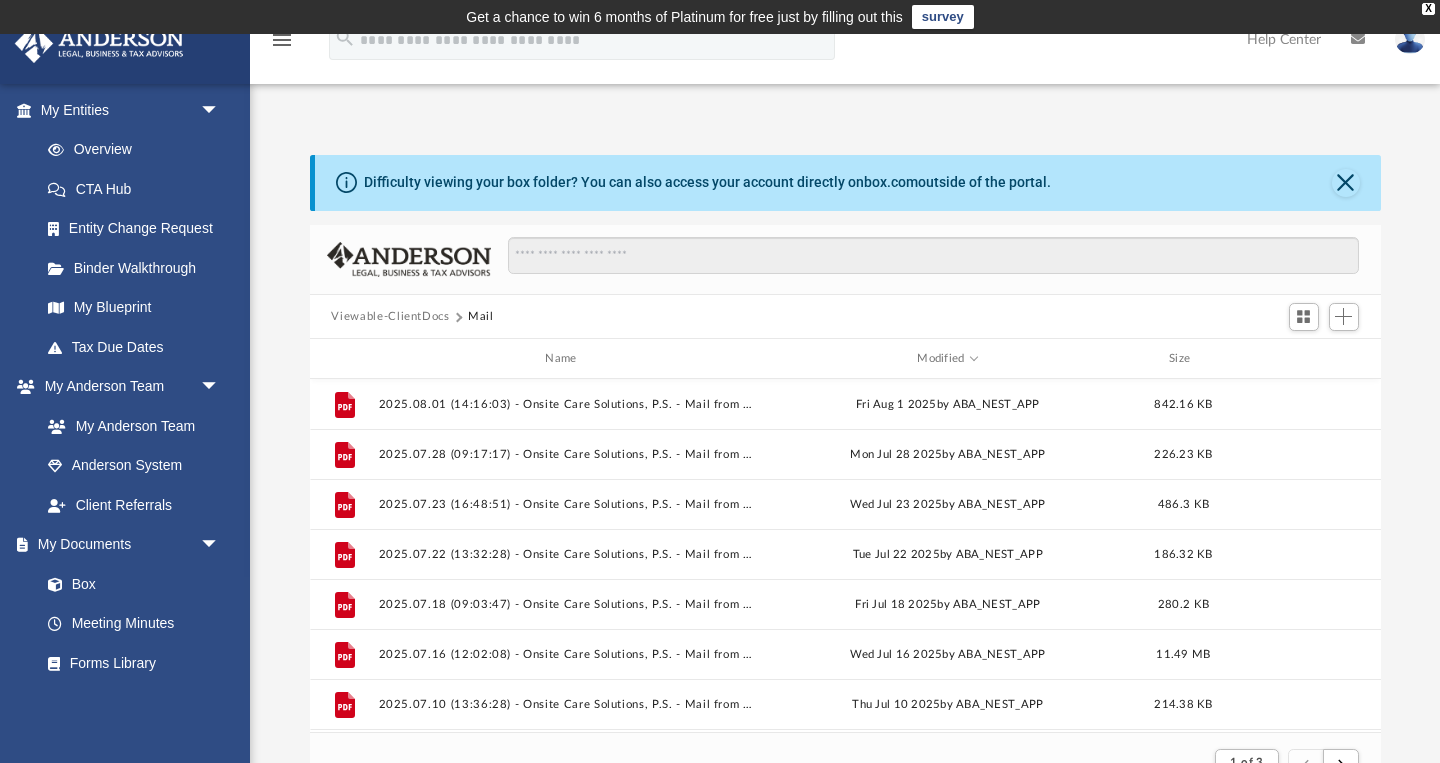 click on "Difficulty viewing your box folder? You can also access your account directly on  box.com  outside of the portal.  No Client Folder Found - Please contact   your team   for assistance.  Viewable-ClientDocs Mail Name    Modified    Size    File 2025.08.01 (14:16:03) - Onsite Care Solutions, P.S. - Mail from NEIS Audit Staff.pdf Fri Aug 1 2025  by ABA_NEST_APP 842.16 KB File 2025.07.28 (09:17:17) - Onsite Care Solutions, P.S. - Mail from Oregon Department of Transportation Driver and Motor Vehicle Services.pdf Mon Jul 28 2025  by ABA_NEST_APP 226.23 KB File 2025.07.23 (16:48:51) - Onsite Care Solutions, P.S. - Mail from IRS.pdf Wed Jul 23 2025  by ABA_NEST_APP 486.3 KB File 2025.07.22 (13:32:28) - Onsite Care Solutions, P.S. - Mail from NEIS Audit Staff.pdf Tue Jul 22 2025  by ABA_NEST_APP 186.32 KB File 2025.07.18 (09:03:47) - Onsite Care Solutions, P.S. - Mail from CNA Insurance.pdf Fri Jul 18 2025  by ABA_NEST_APP 280.2 KB File 2025.07.16 (12:02:08) - Onsite Care Solutions, P.S. - Mail from CNA.pdf" at bounding box center [845, 474] 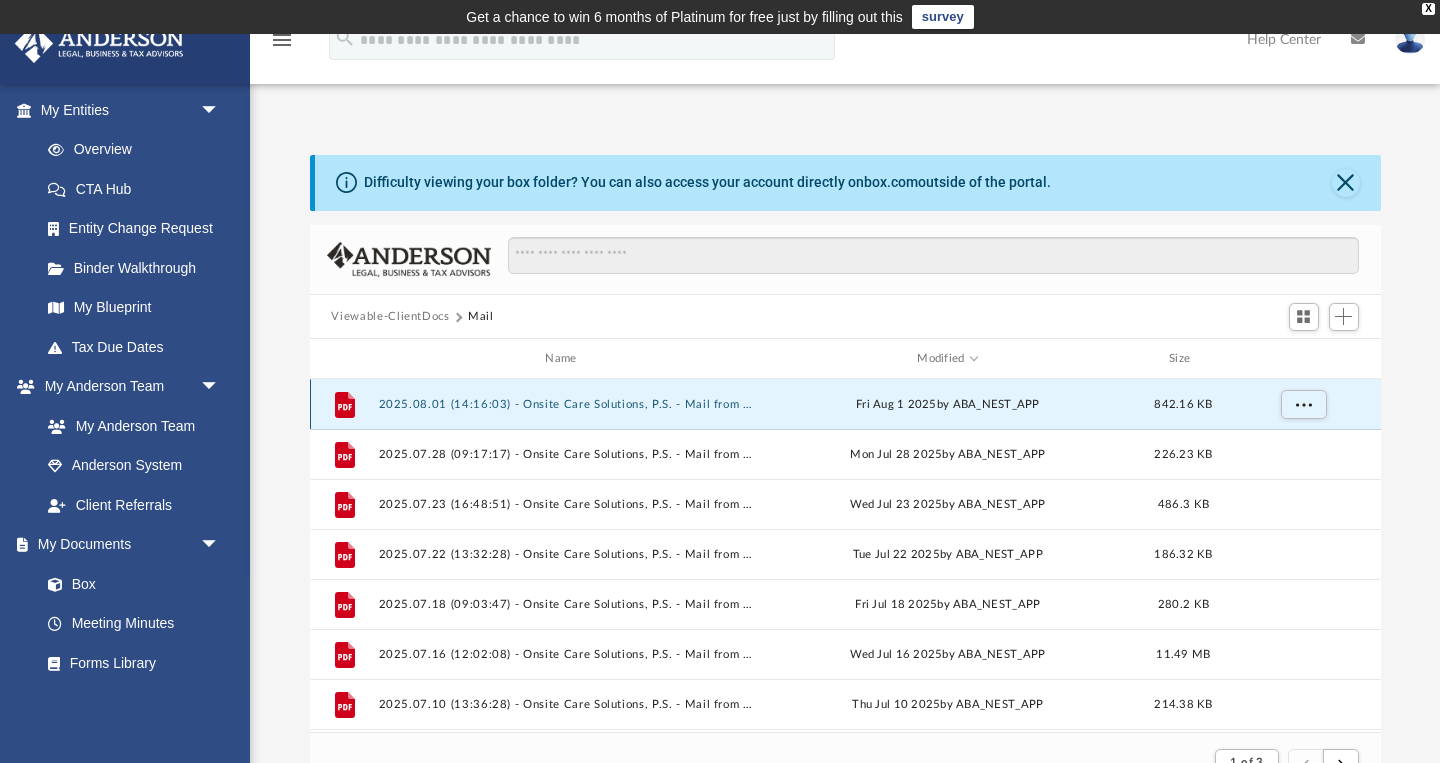 click on "2025.08.01 (14:16:03) - Onsite Care Solutions, P.S. - Mail from NEIS Audit Staff.pdf" at bounding box center [565, 404] 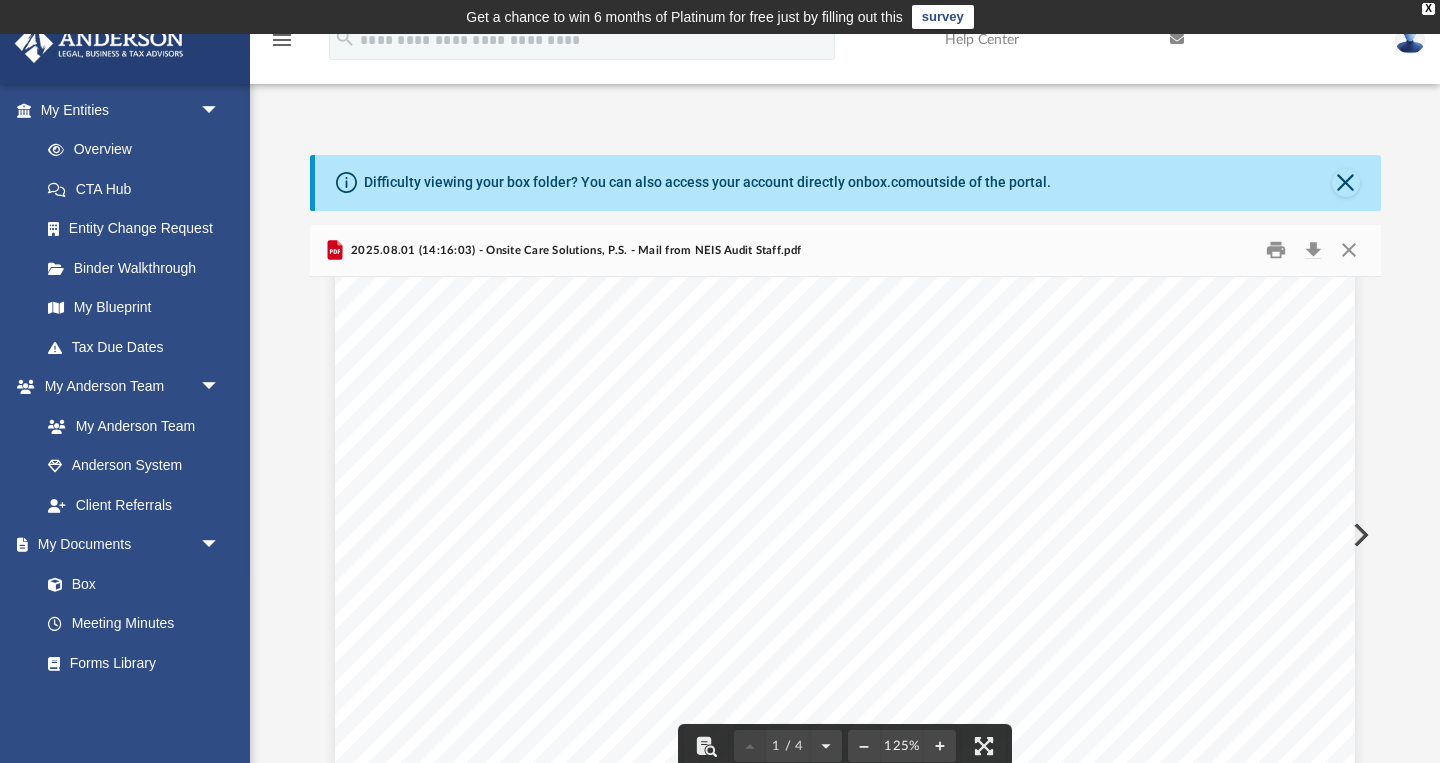 scroll, scrollTop: 0, scrollLeft: 0, axis: both 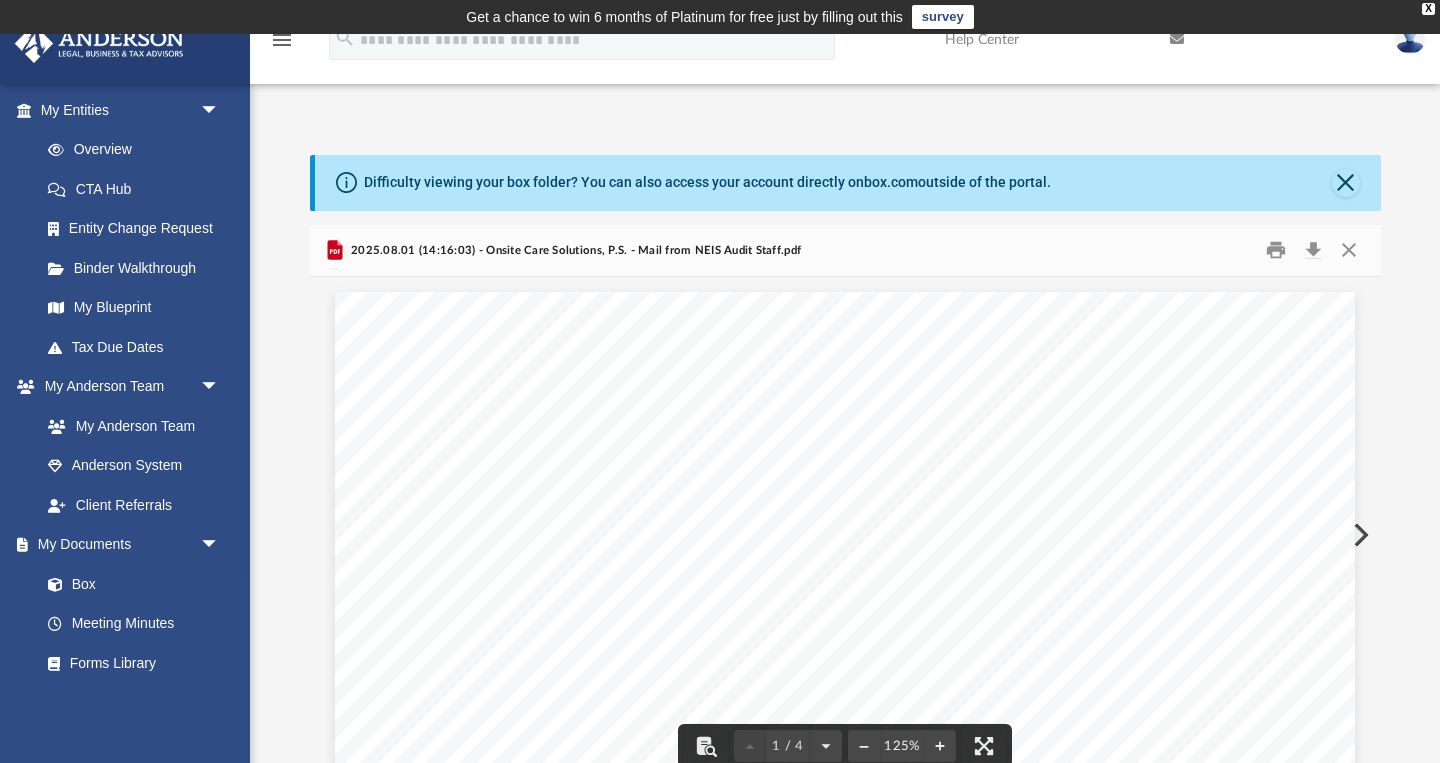 click at bounding box center [1359, 535] 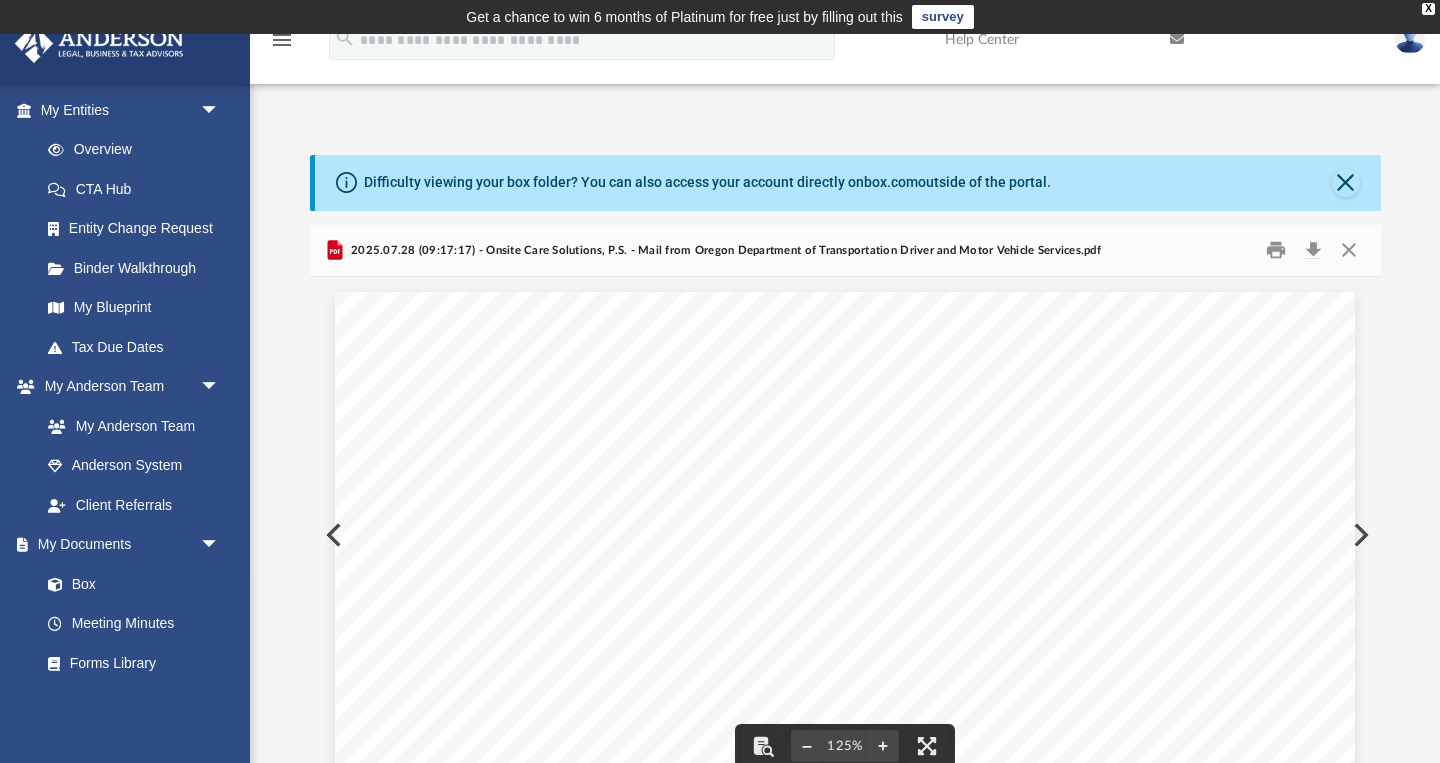 click at bounding box center (332, 535) 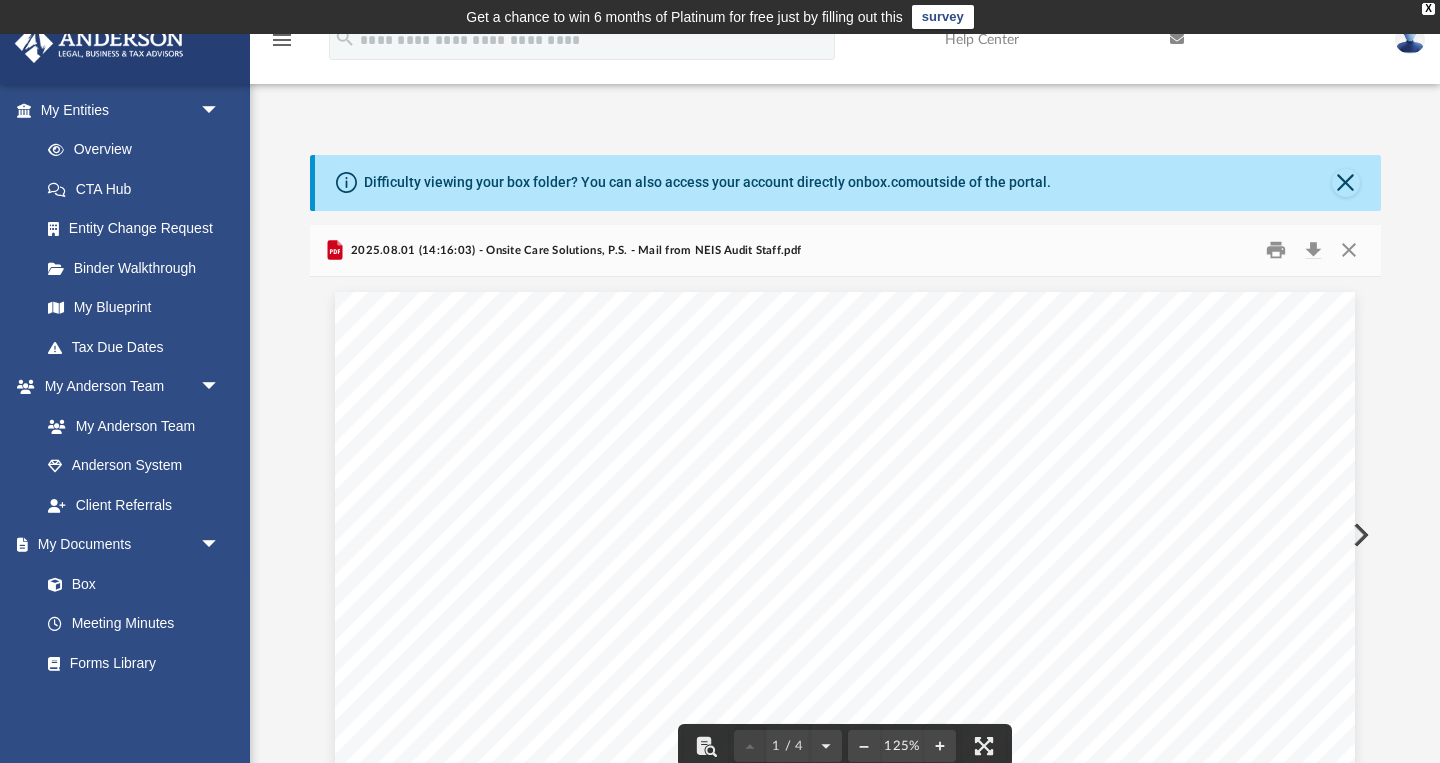 click at bounding box center [1359, 535] 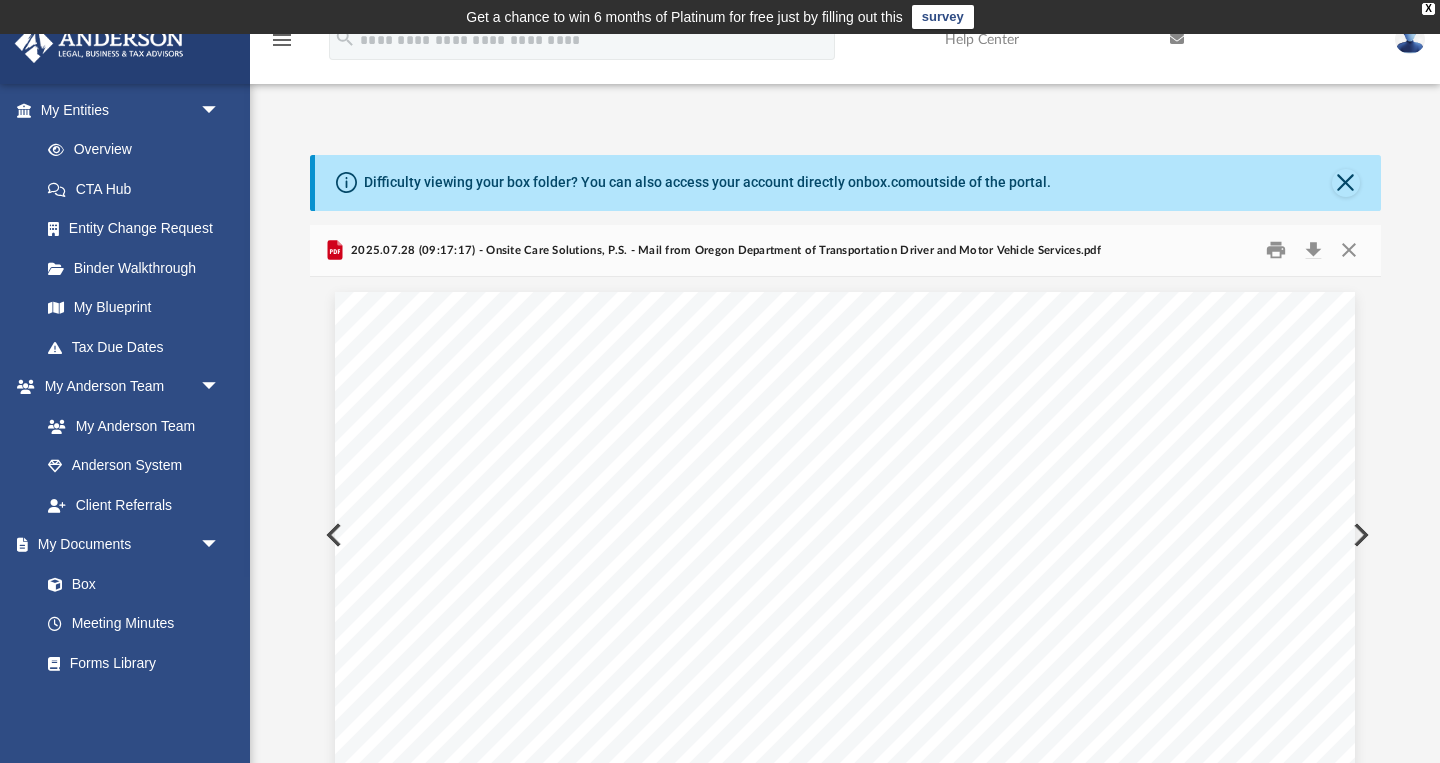 click at bounding box center (1359, 535) 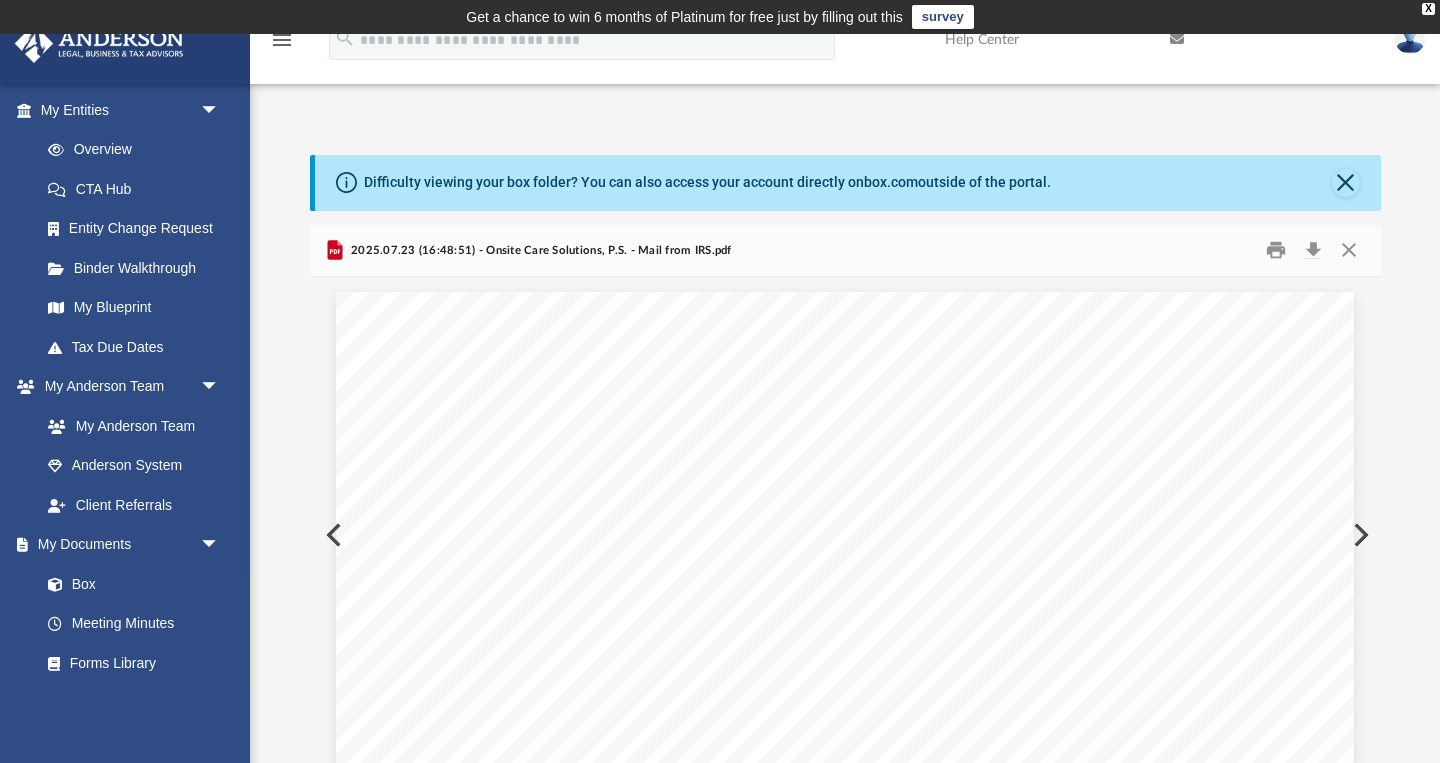 click at bounding box center [1359, 535] 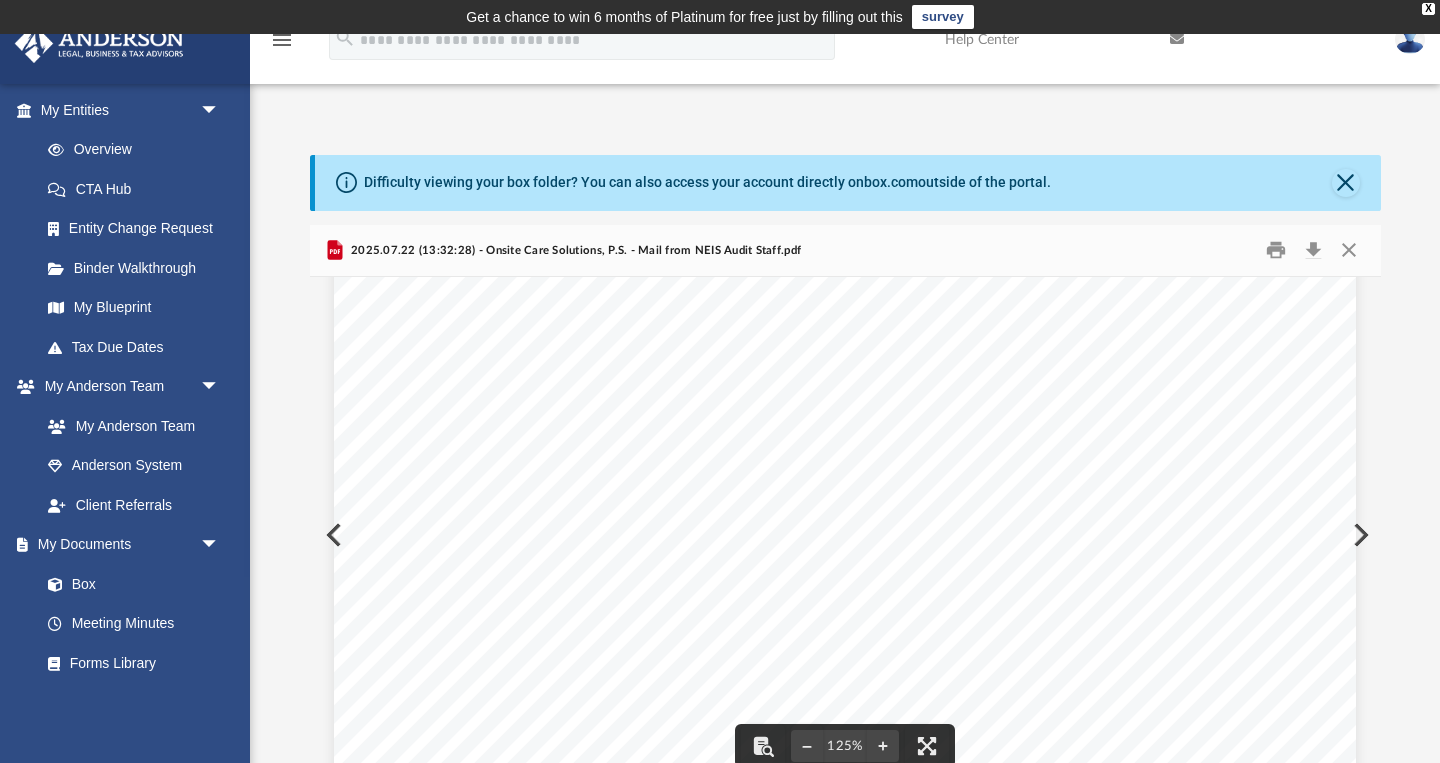 scroll, scrollTop: 827, scrollLeft: 0, axis: vertical 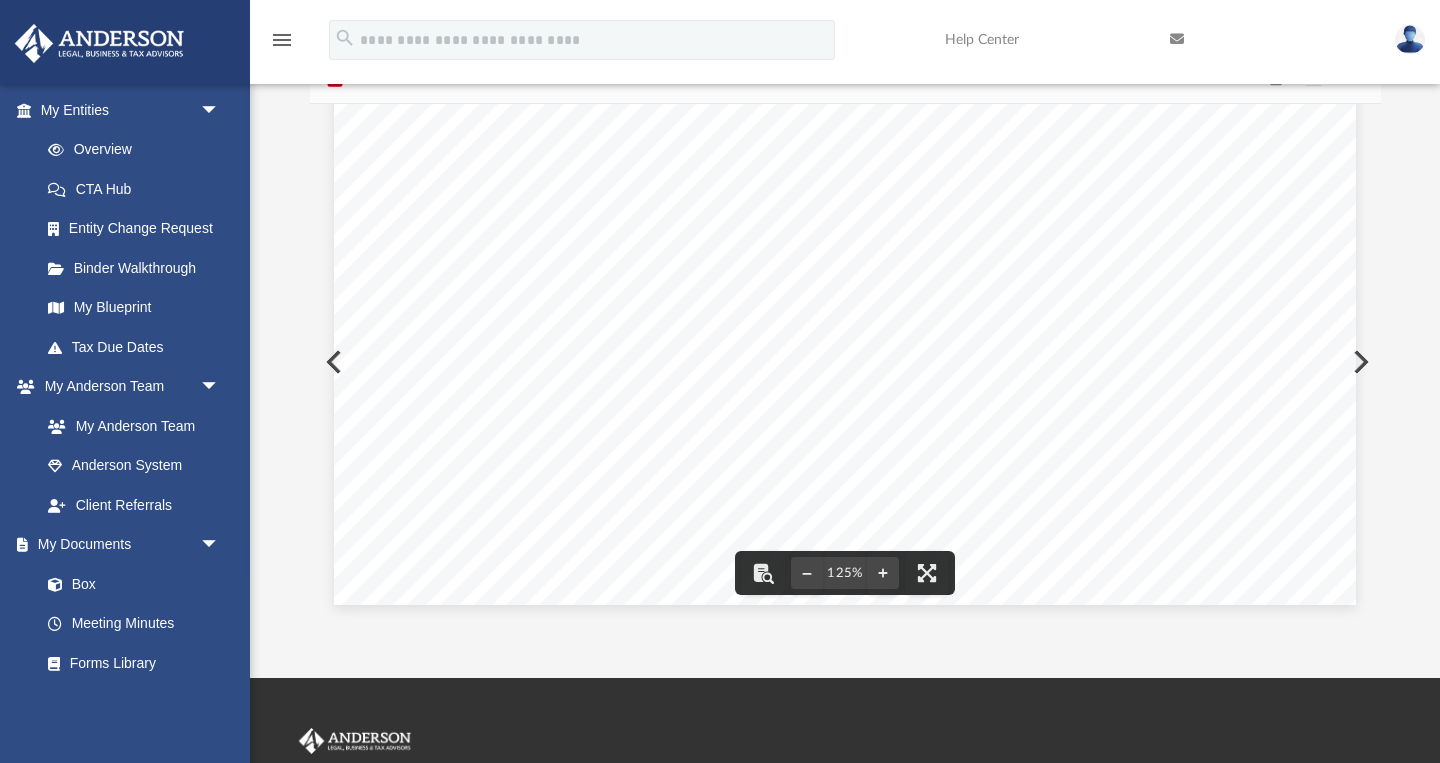 click at bounding box center [332, 362] 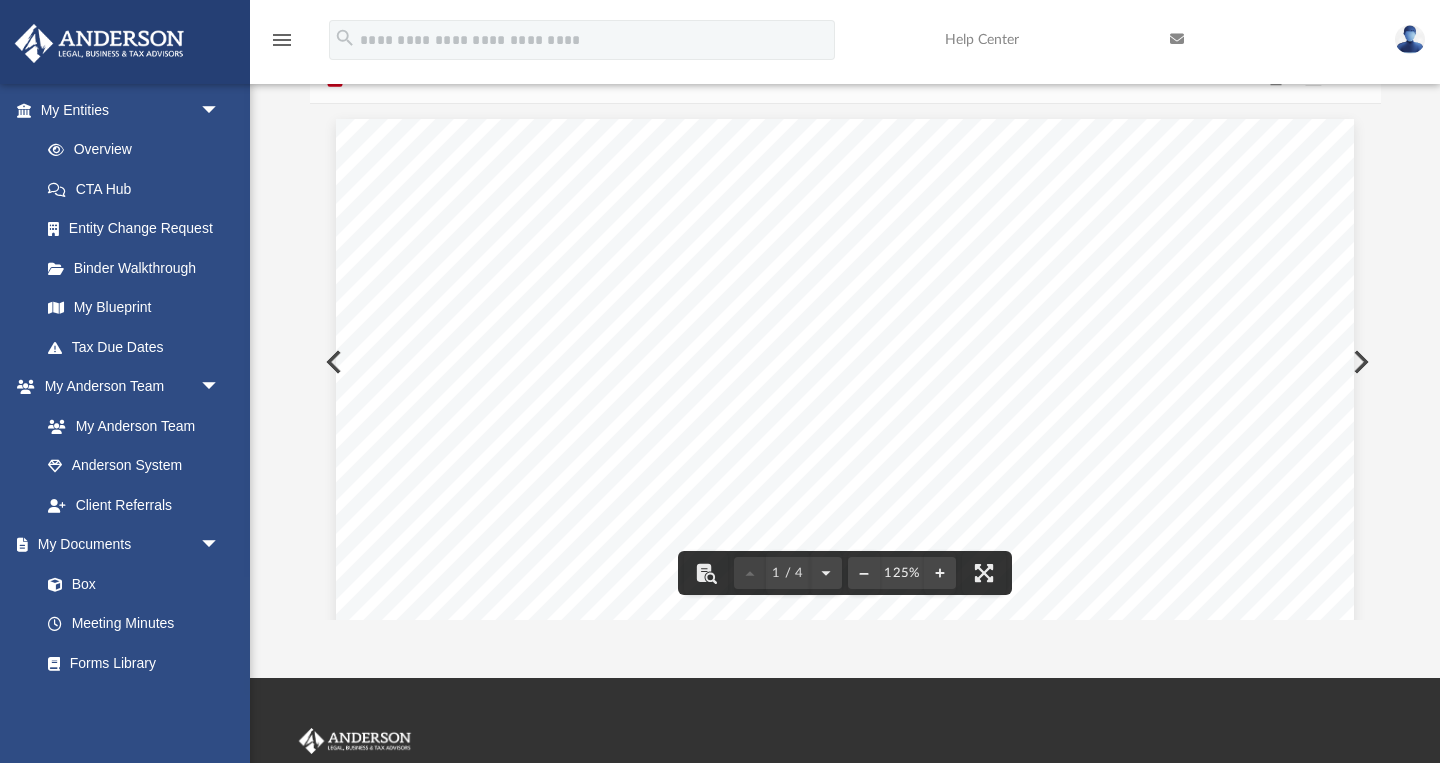 click at bounding box center [845, 776] 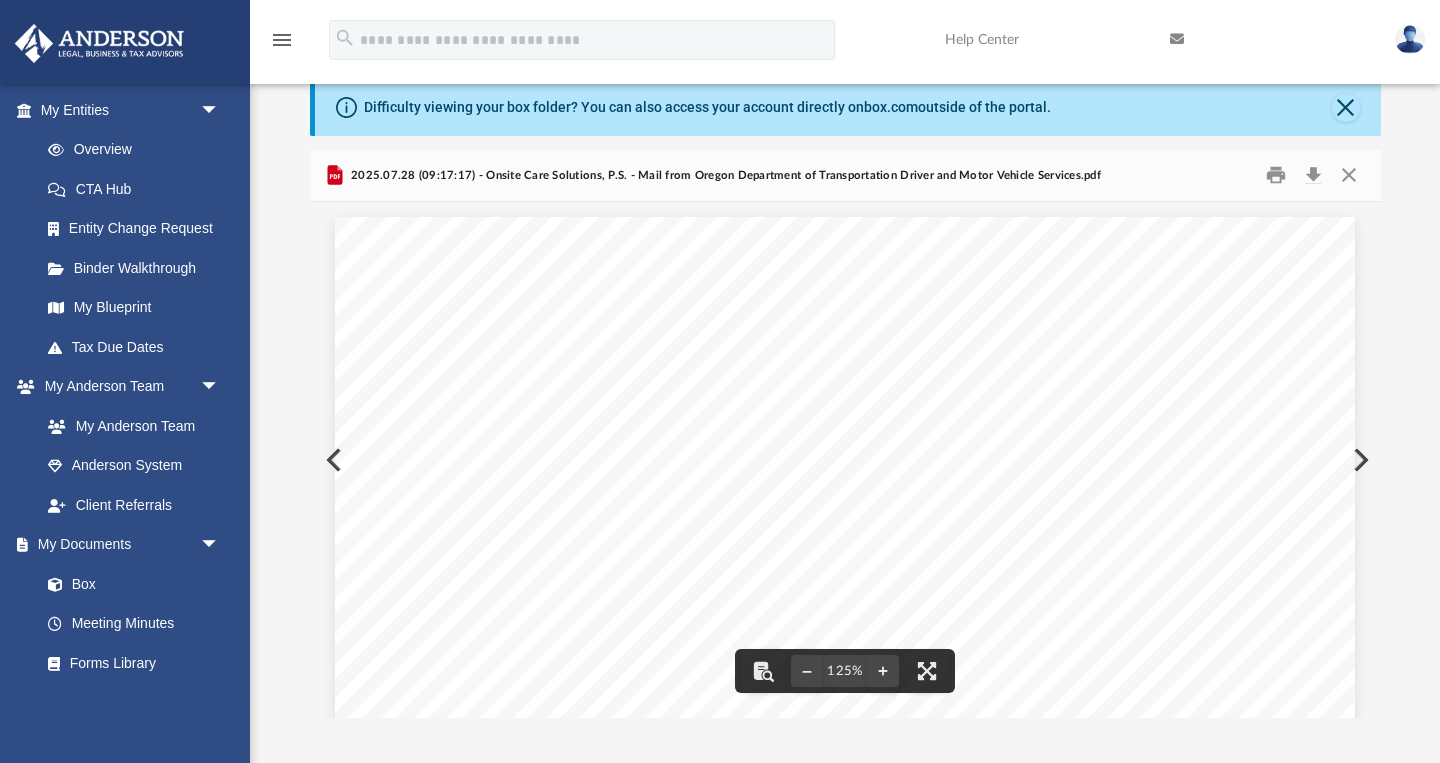 scroll, scrollTop: 0, scrollLeft: 0, axis: both 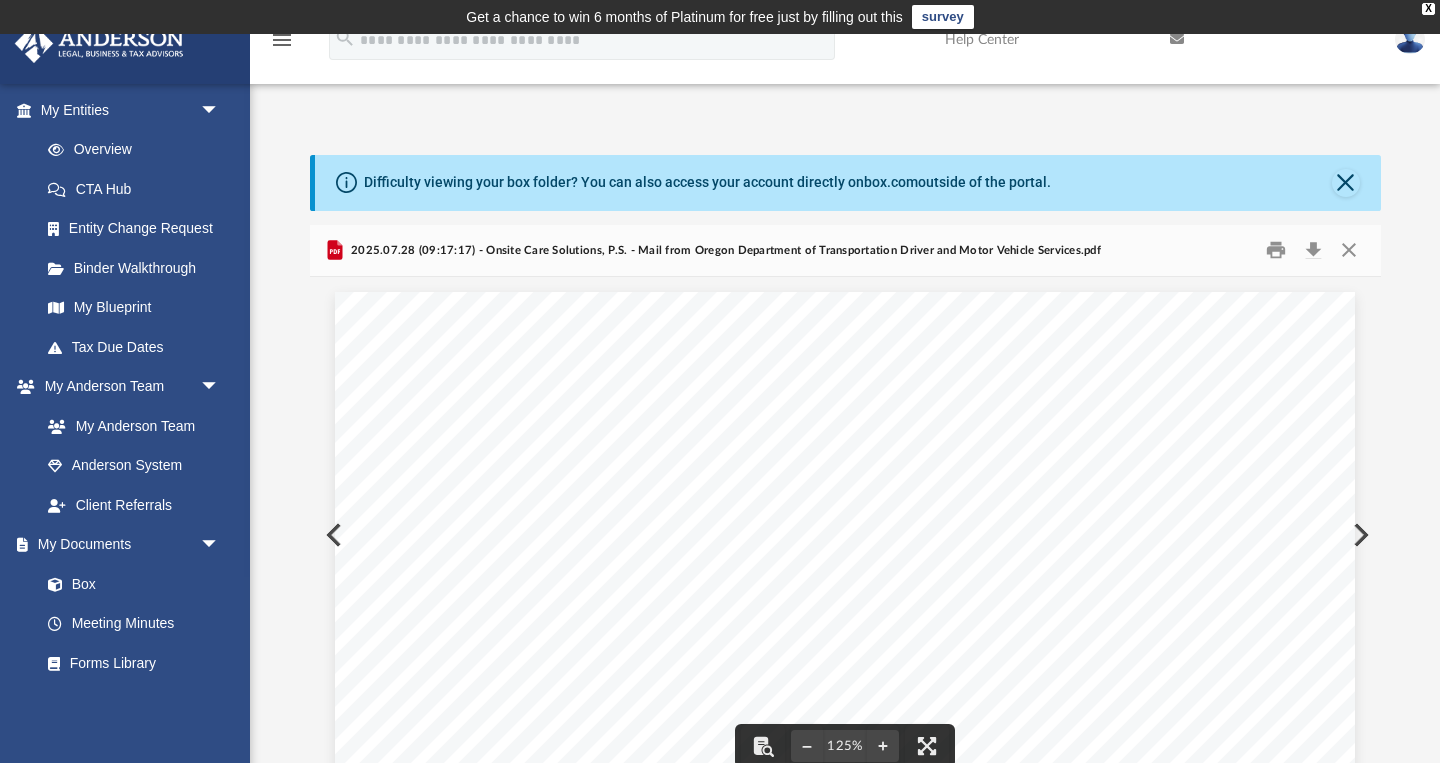 click at bounding box center (332, 535) 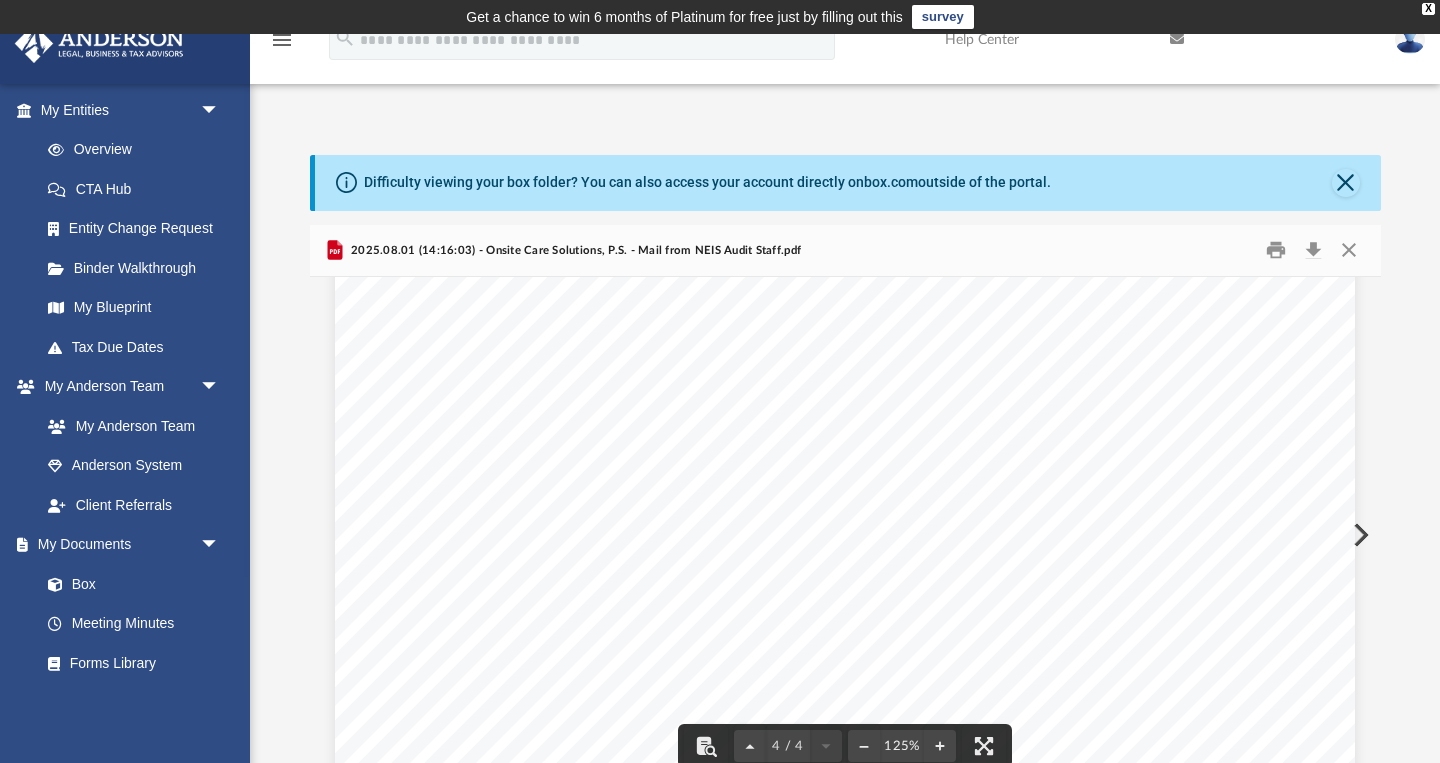 scroll, scrollTop: 4131, scrollLeft: 0, axis: vertical 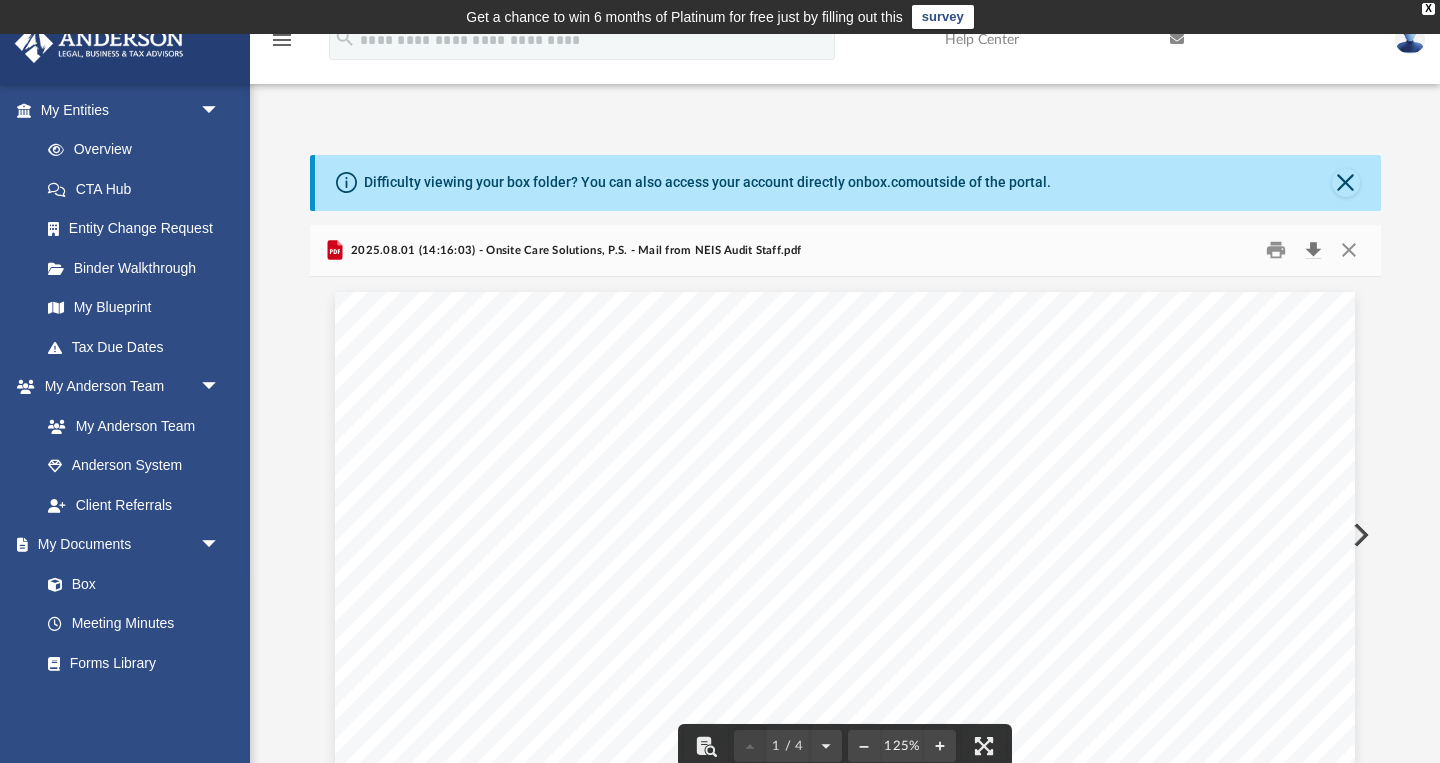 click at bounding box center (1314, 250) 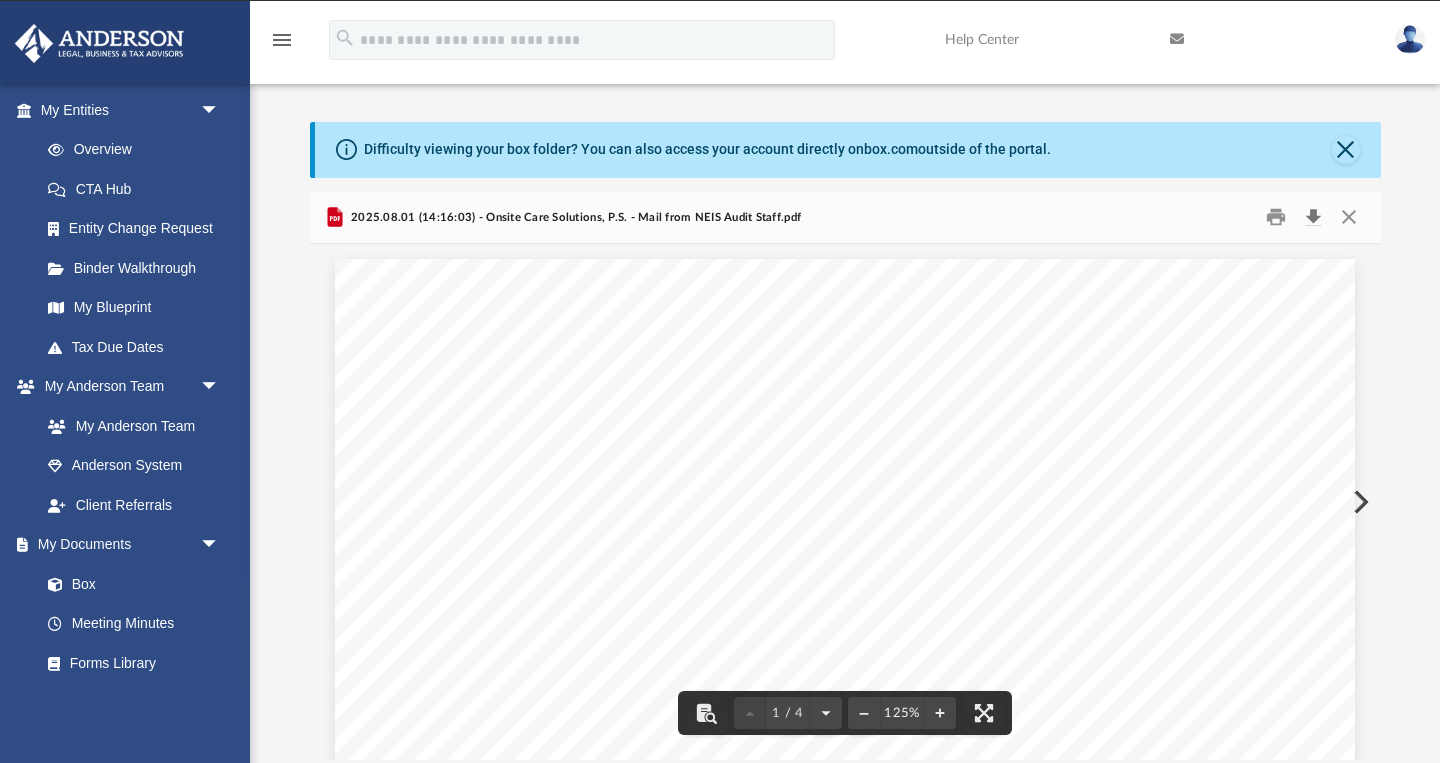 scroll, scrollTop: 37, scrollLeft: 0, axis: vertical 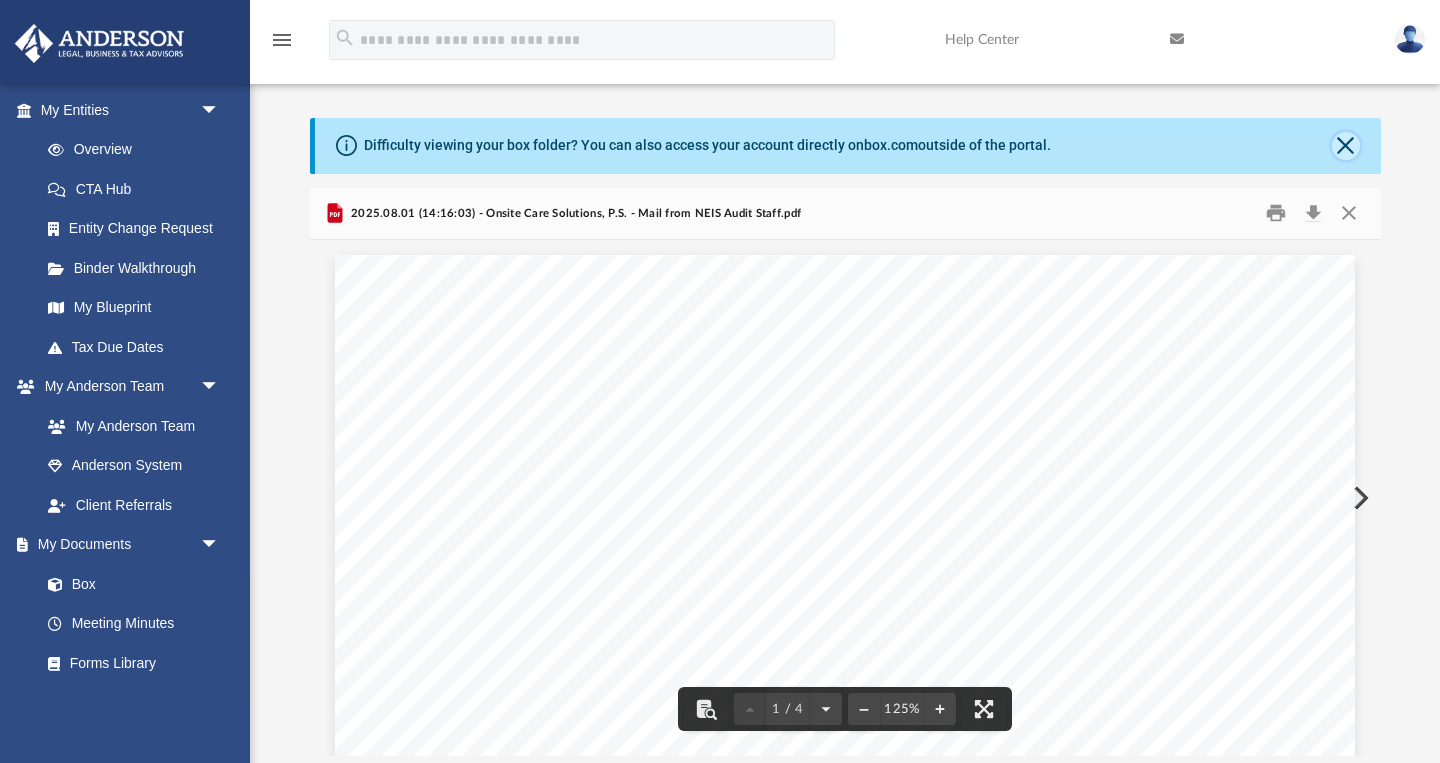 click 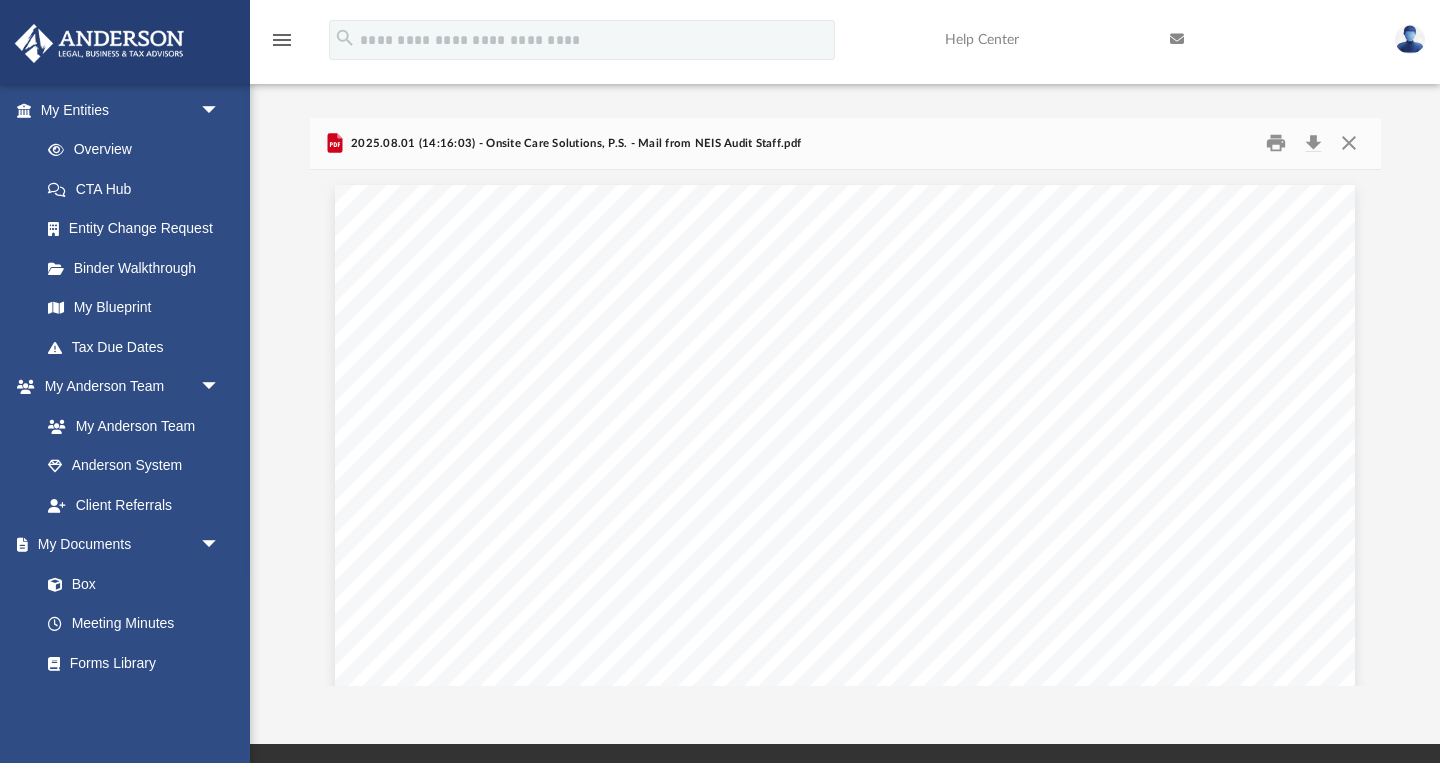 click at bounding box center [1410, 39] 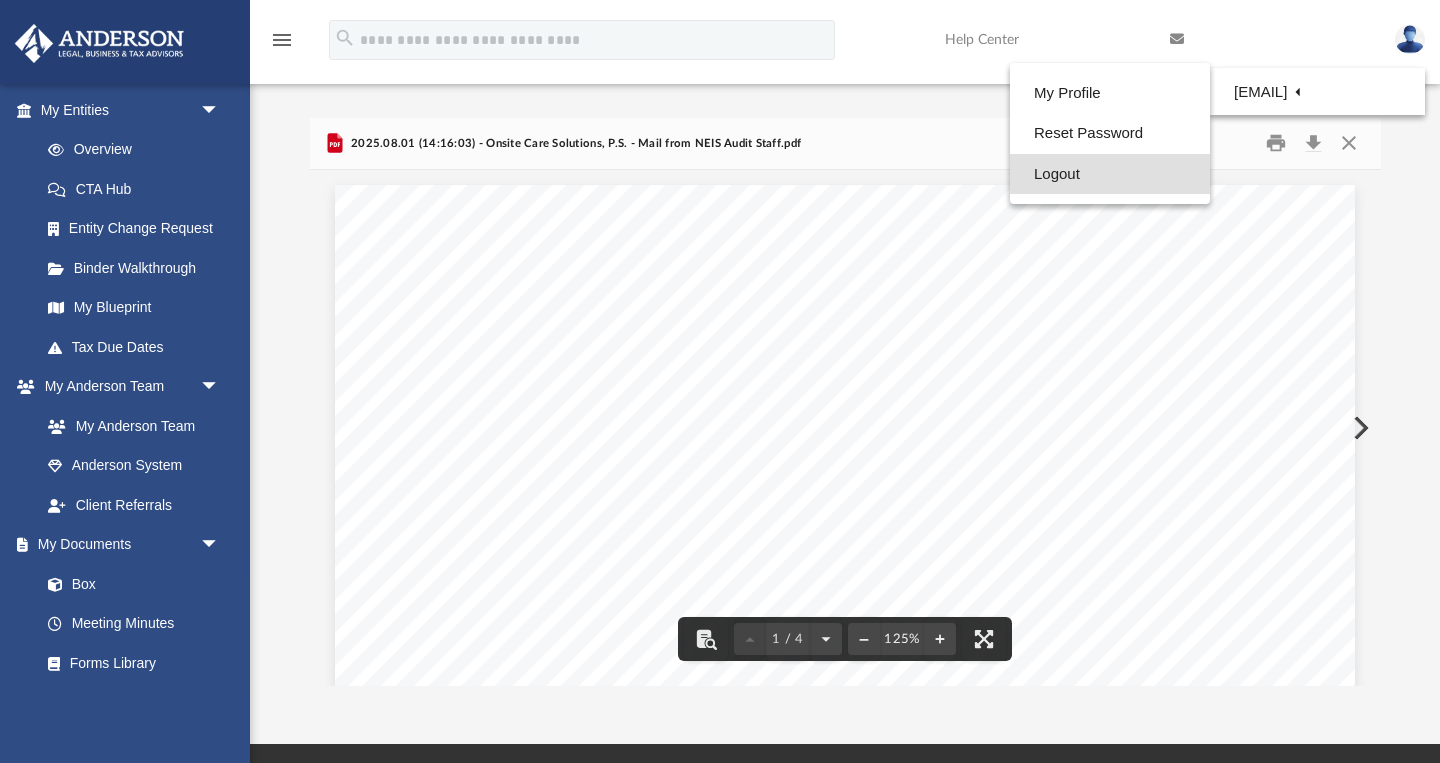 click on "Logout" at bounding box center (1110, 174) 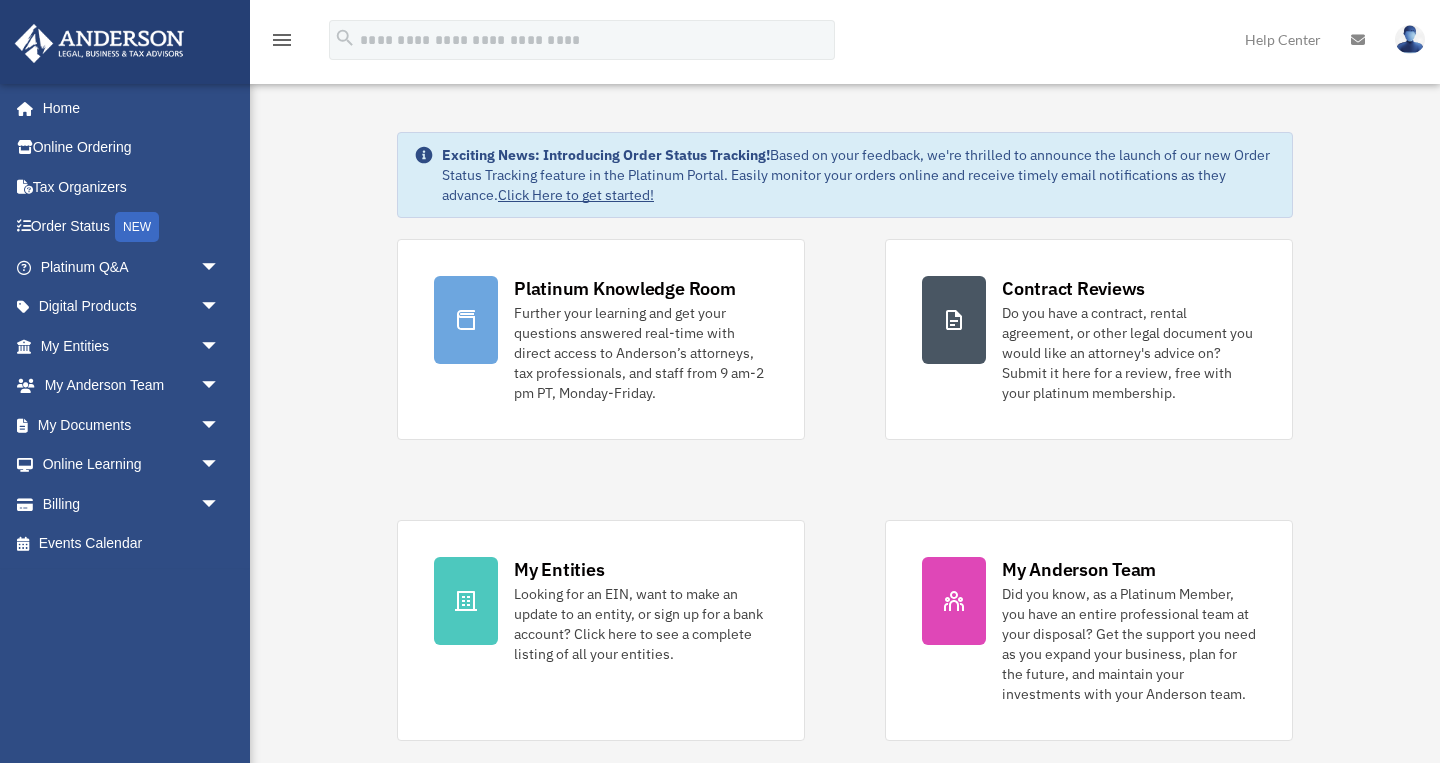 scroll, scrollTop: 0, scrollLeft: 0, axis: both 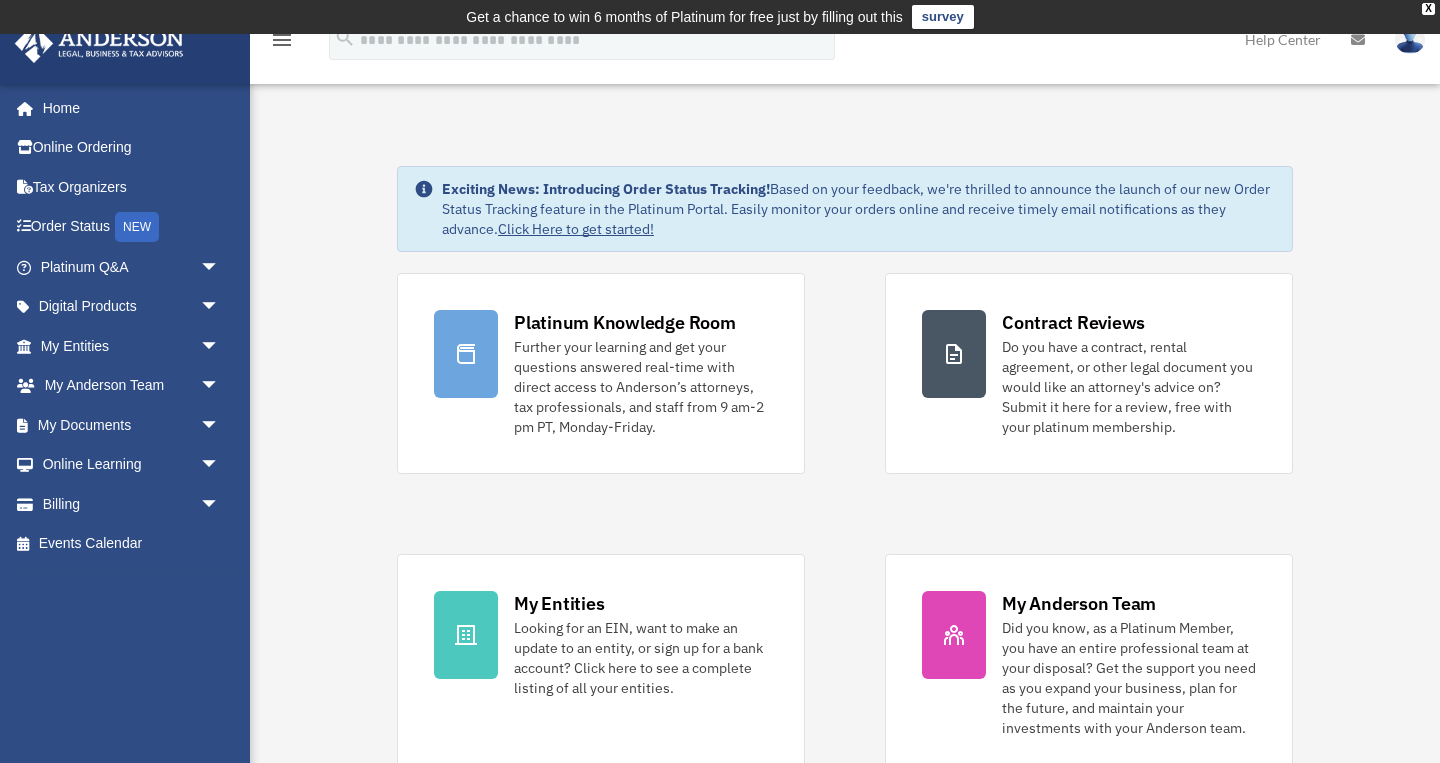 click at bounding box center (1410, 39) 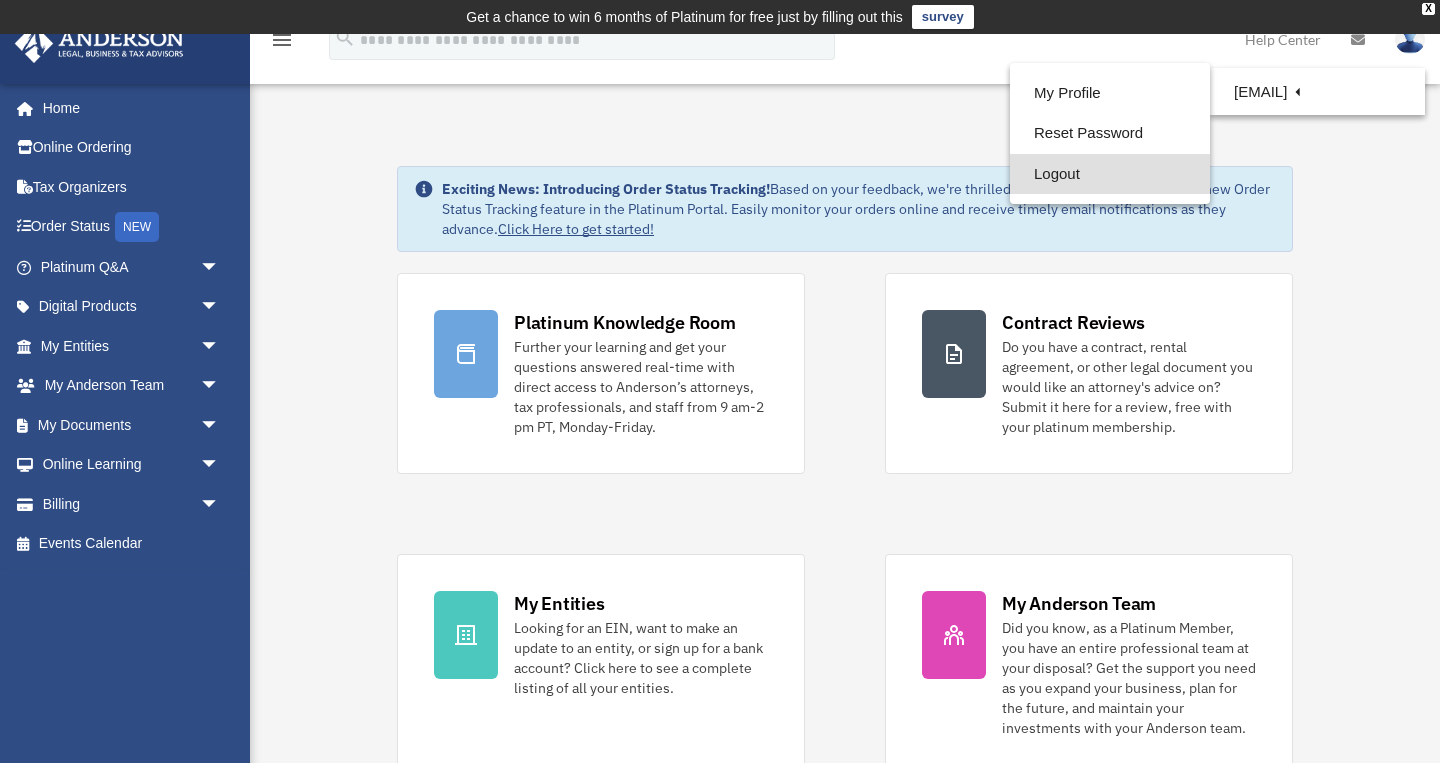 click on "Logout" at bounding box center [1110, 174] 